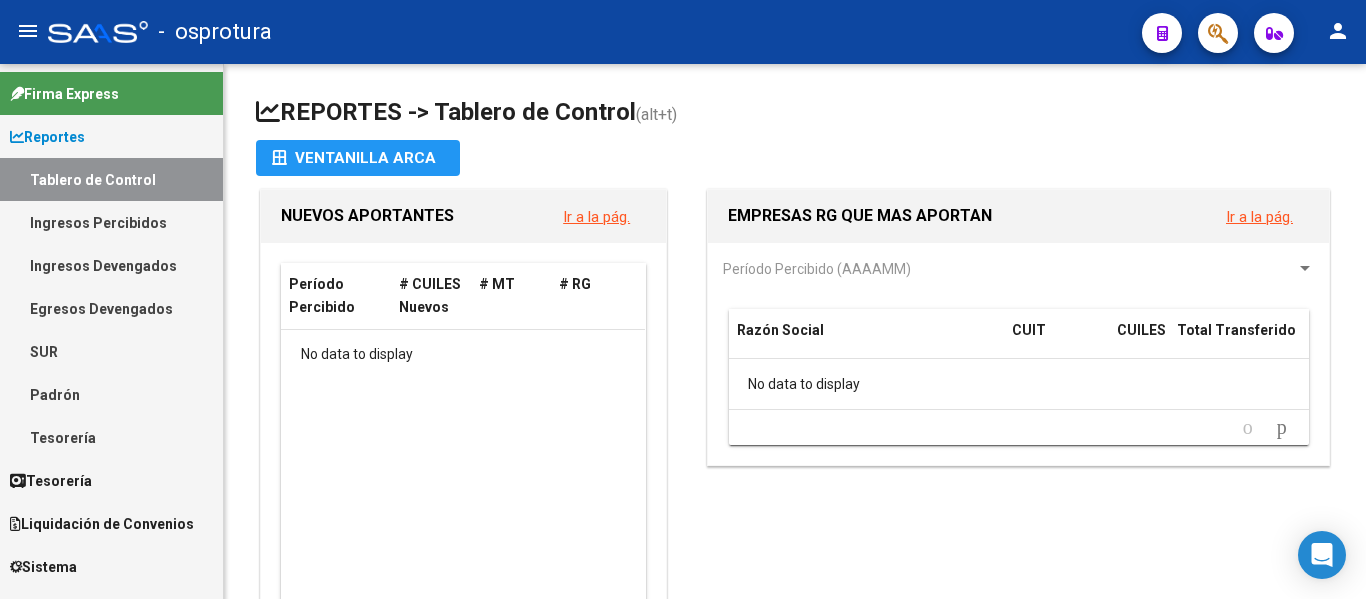 scroll, scrollTop: 0, scrollLeft: 0, axis: both 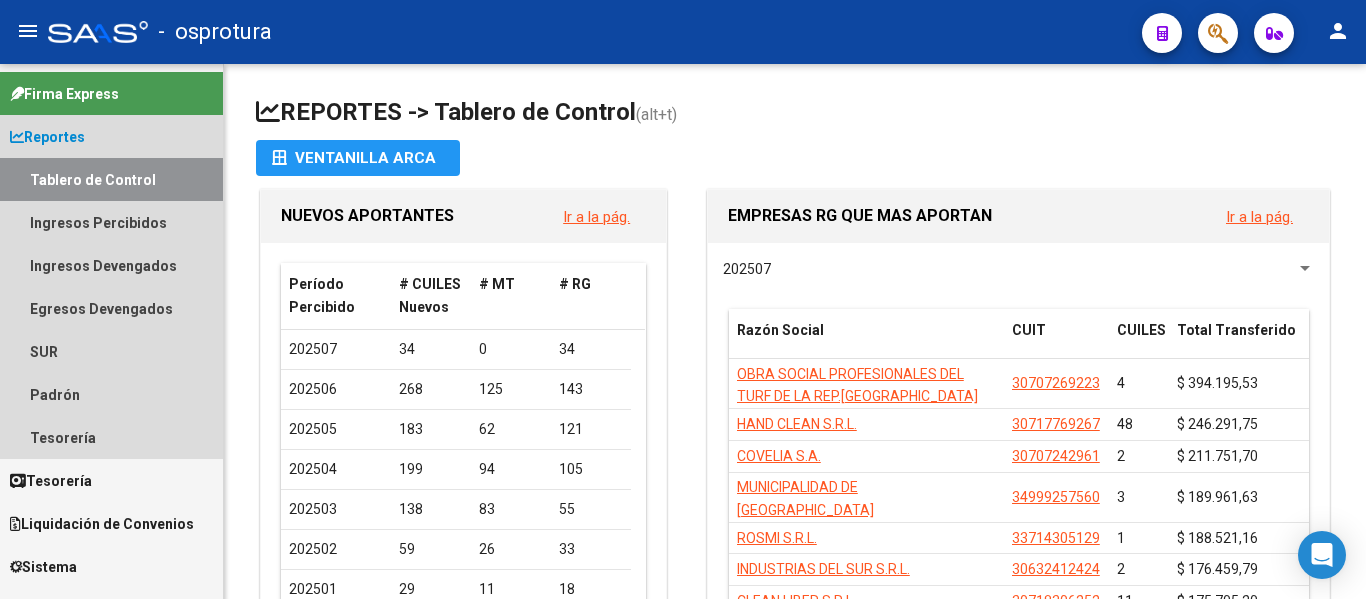 click on "Tablero de Control" at bounding box center (111, 179) 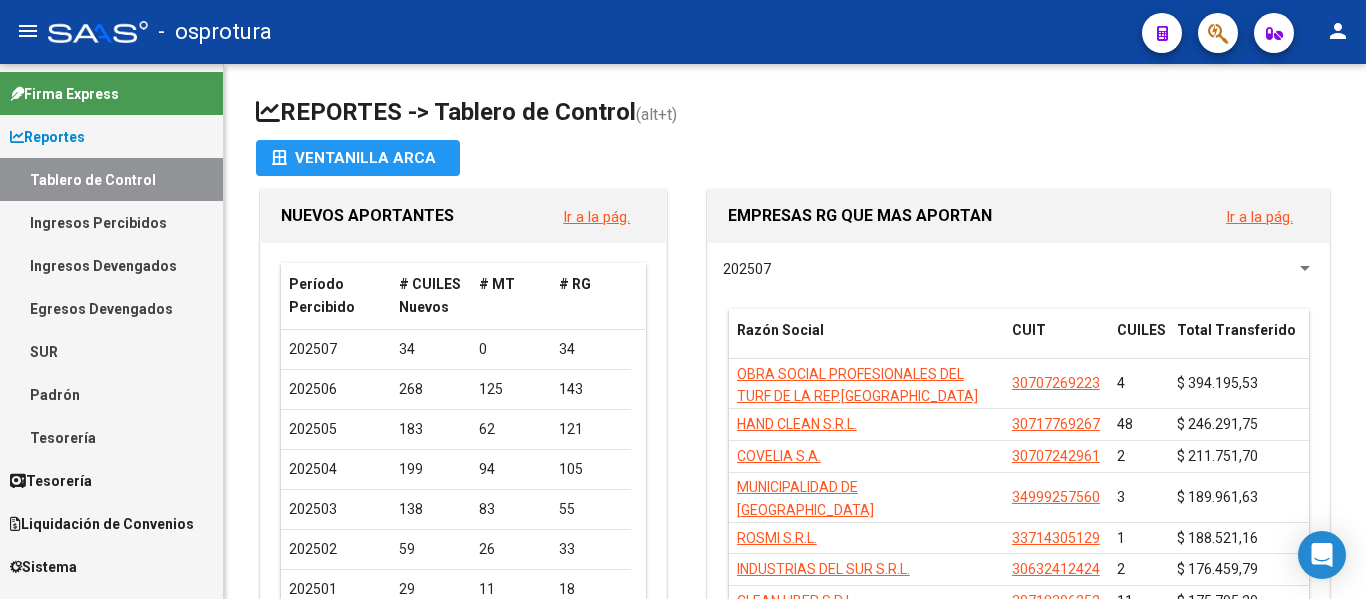 click on "Reportes" at bounding box center (111, 136) 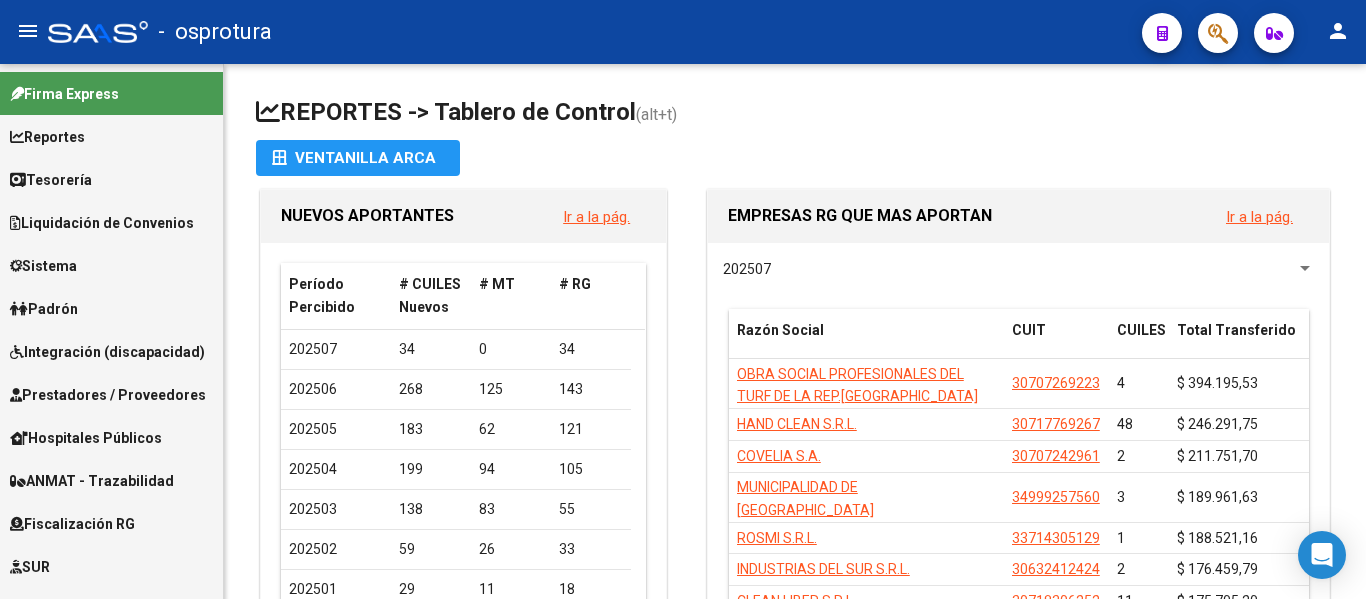 click on "Tesorería" at bounding box center (111, 179) 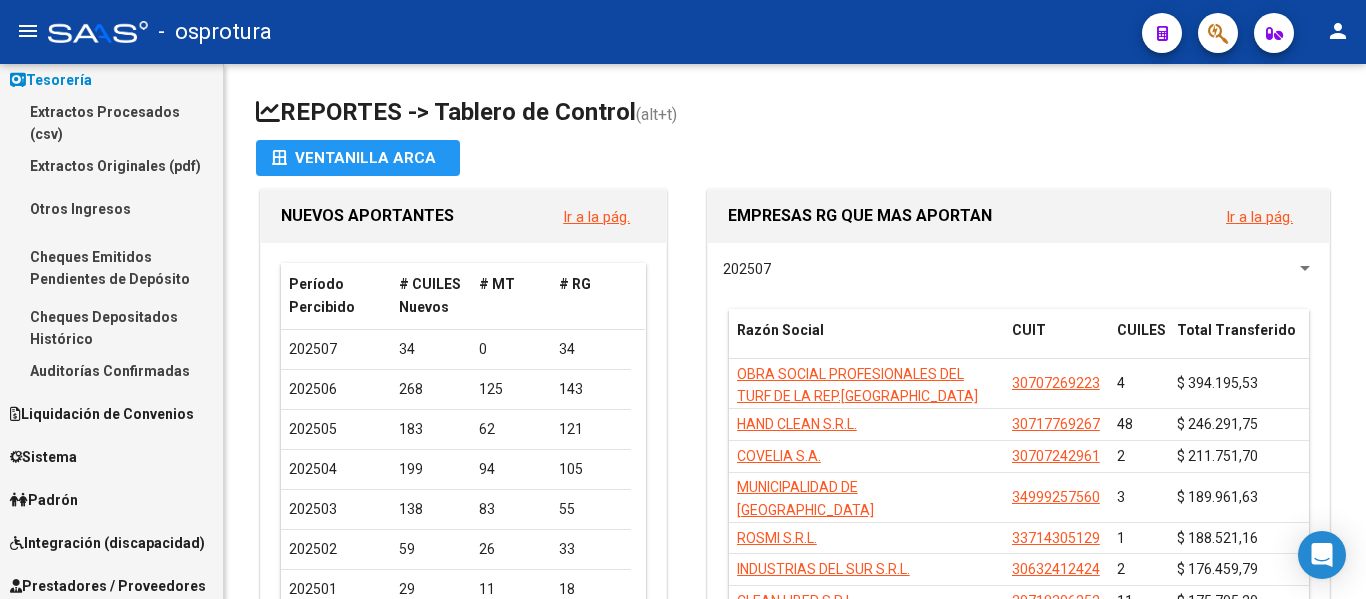 scroll, scrollTop: 0, scrollLeft: 0, axis: both 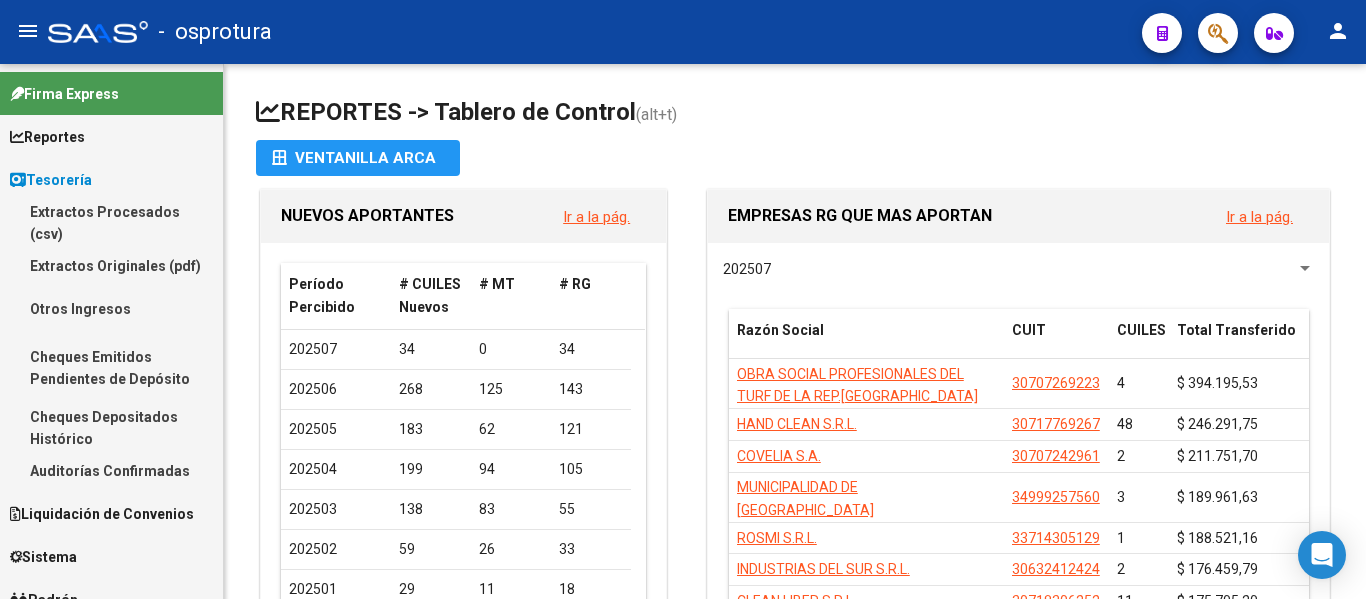 click on "Tesorería" at bounding box center (111, 179) 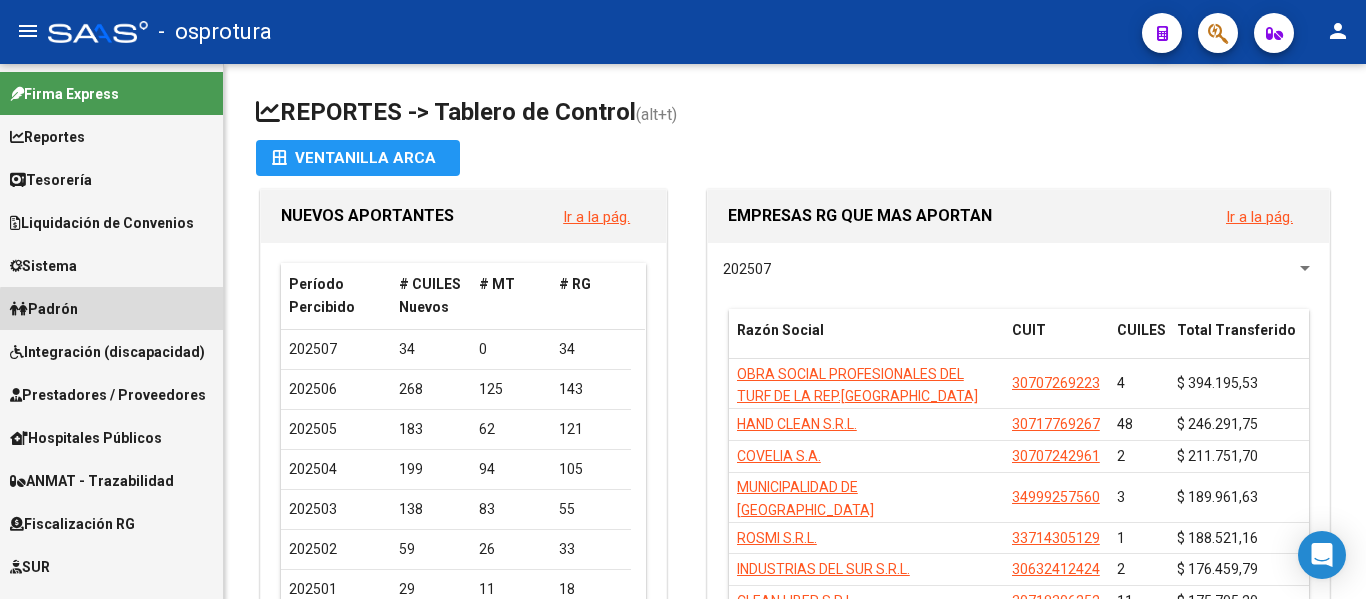 click on "Padrón" at bounding box center [111, 308] 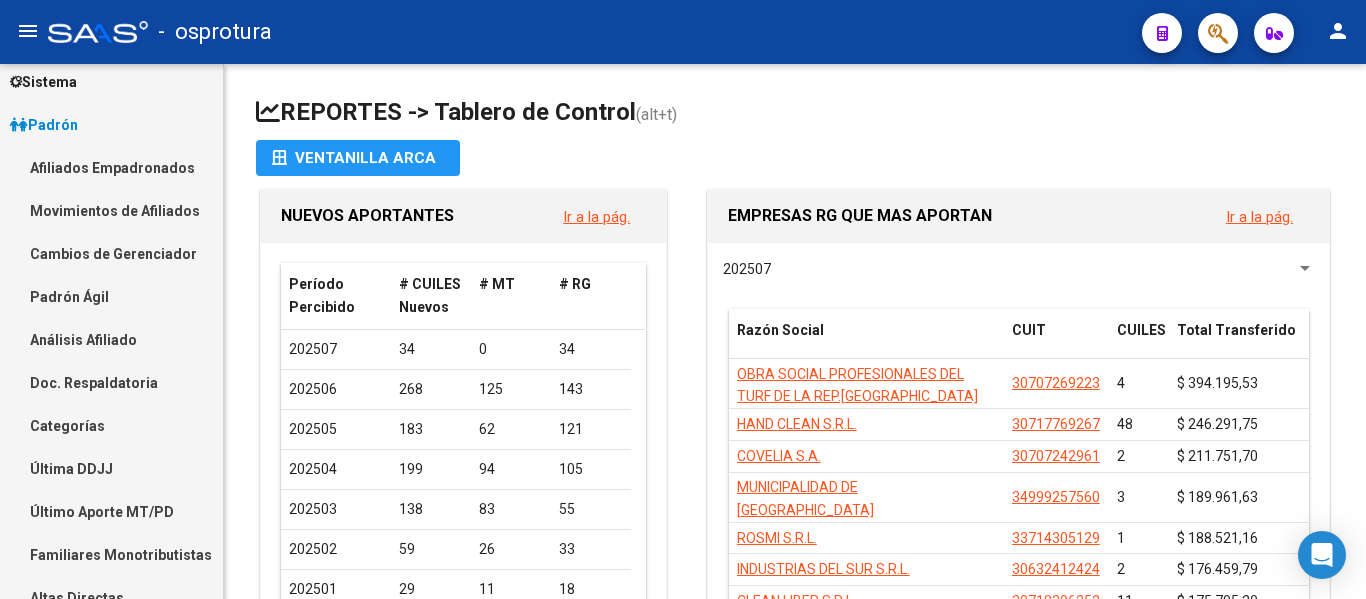scroll, scrollTop: 200, scrollLeft: 0, axis: vertical 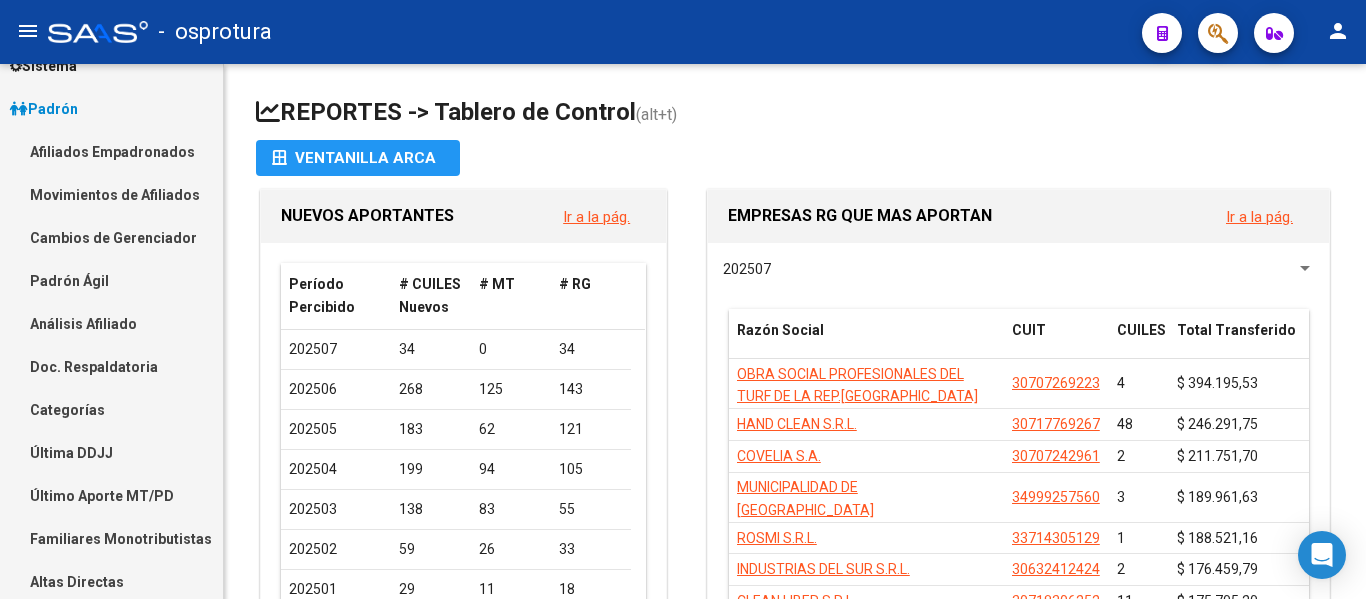click on "Padrón Ágil" at bounding box center (111, 280) 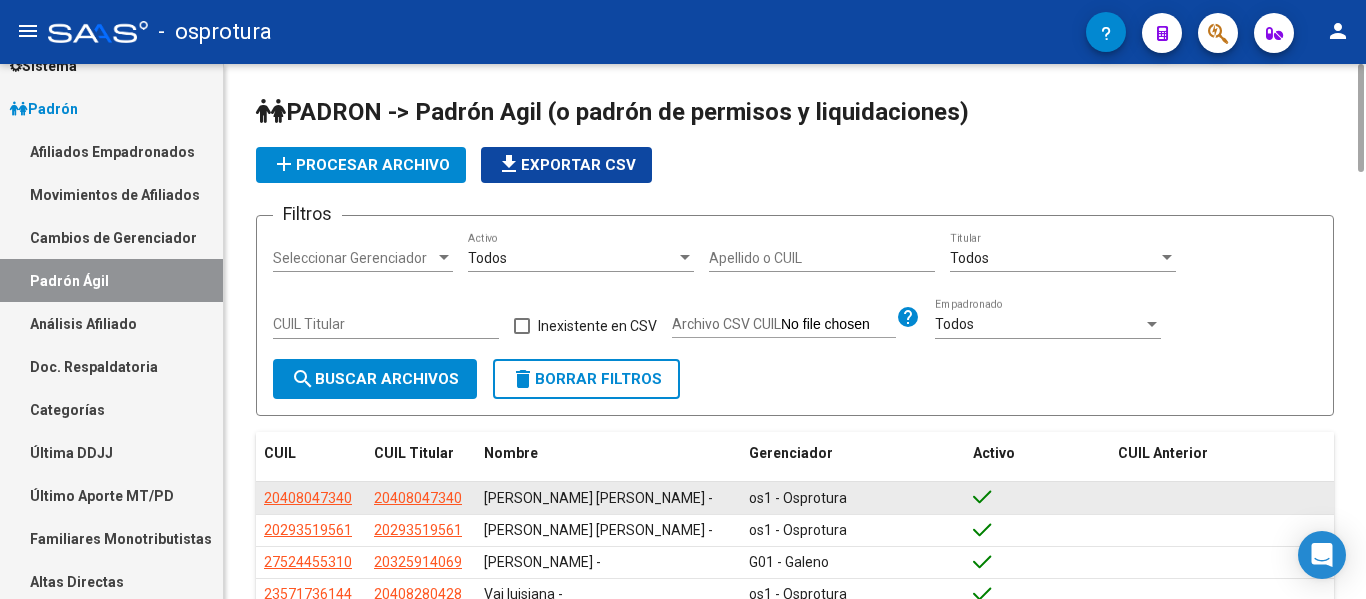 scroll, scrollTop: 338, scrollLeft: 0, axis: vertical 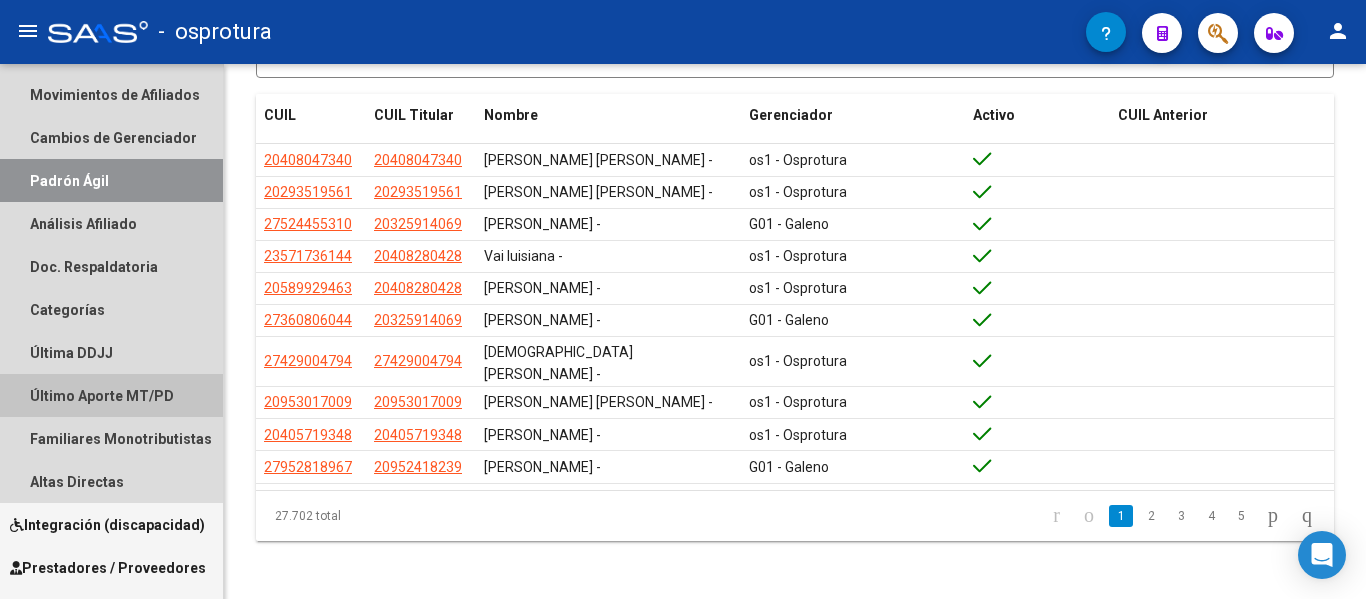 click on "Último Aporte MT/PD" at bounding box center (111, 395) 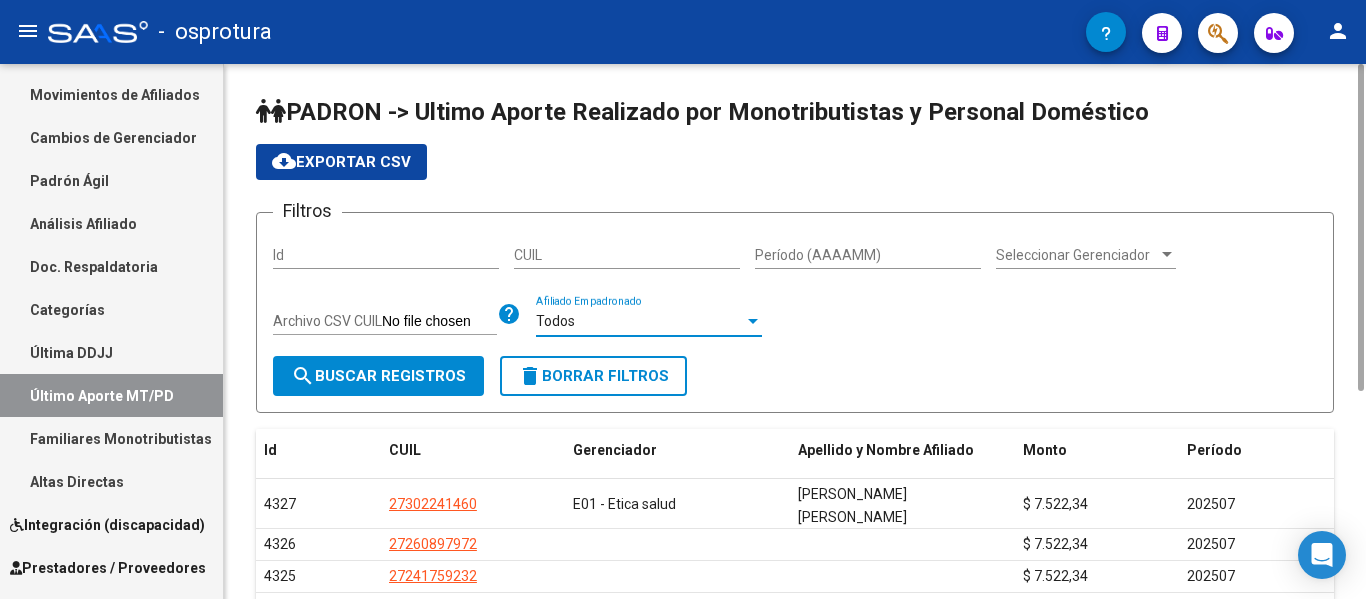 click on "Todos" at bounding box center [640, 321] 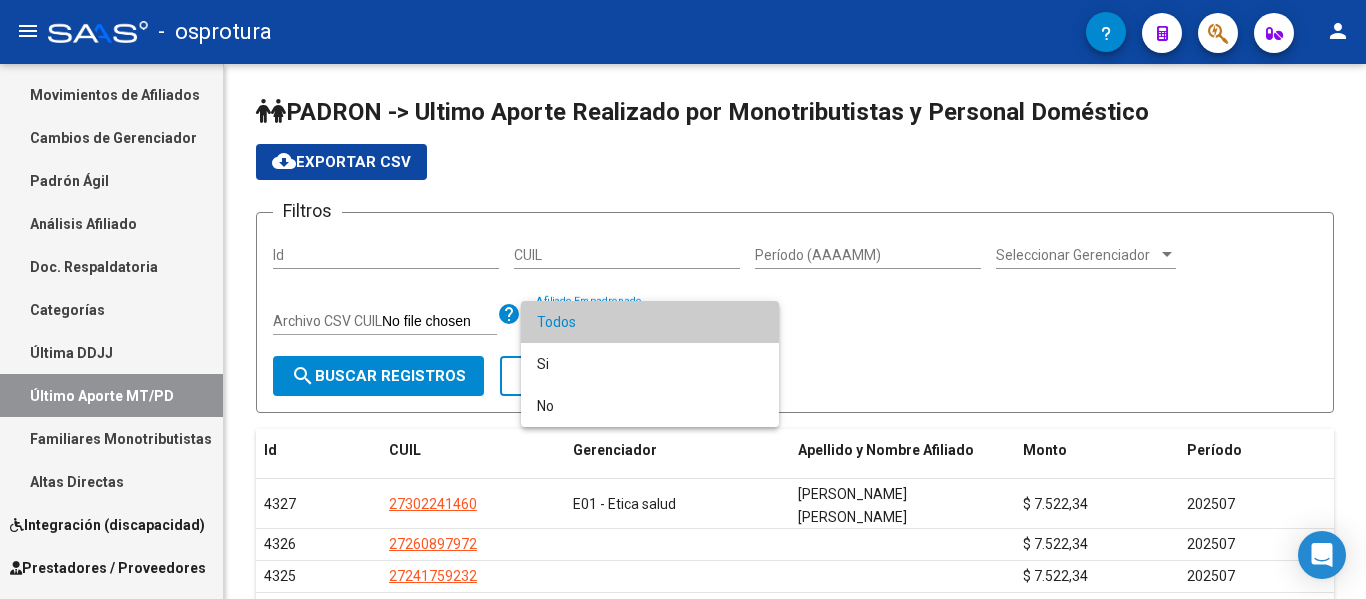 click at bounding box center [683, 299] 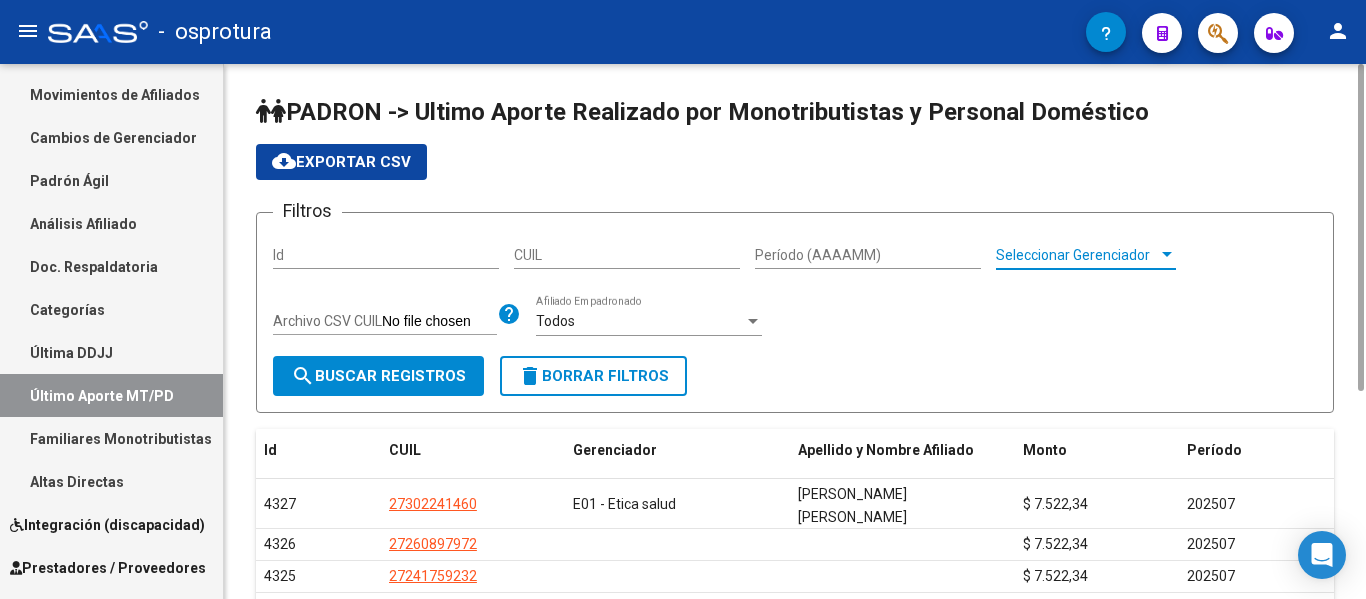 click at bounding box center (1167, 255) 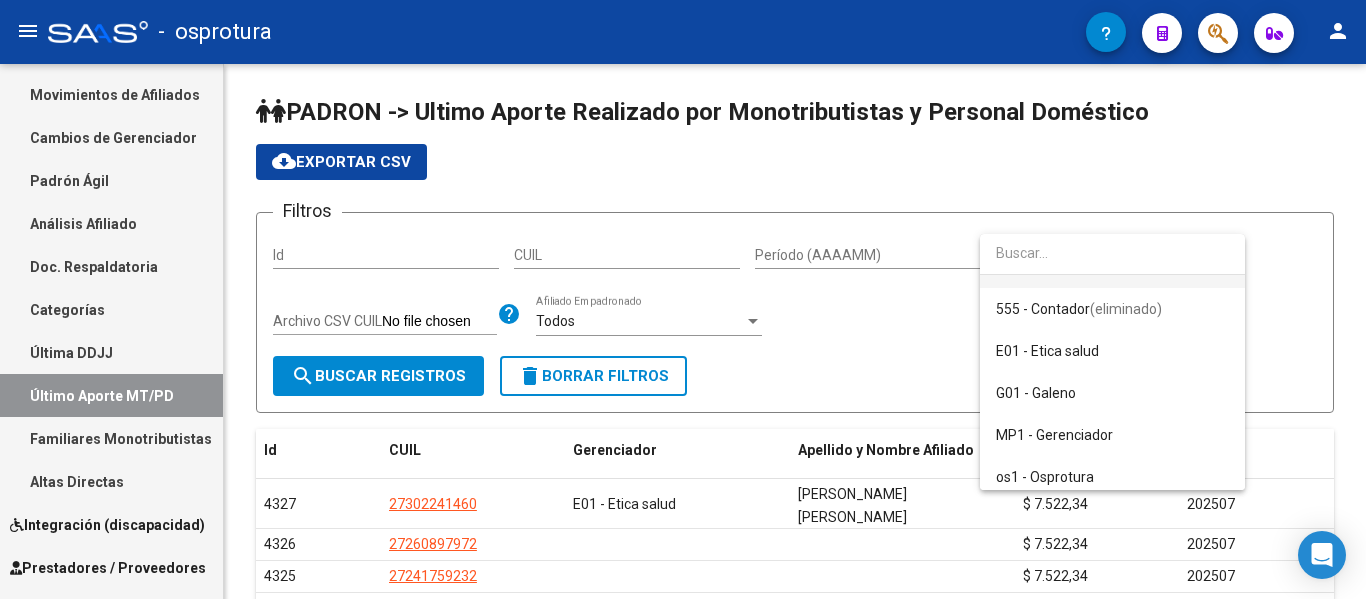 scroll, scrollTop: 100, scrollLeft: 0, axis: vertical 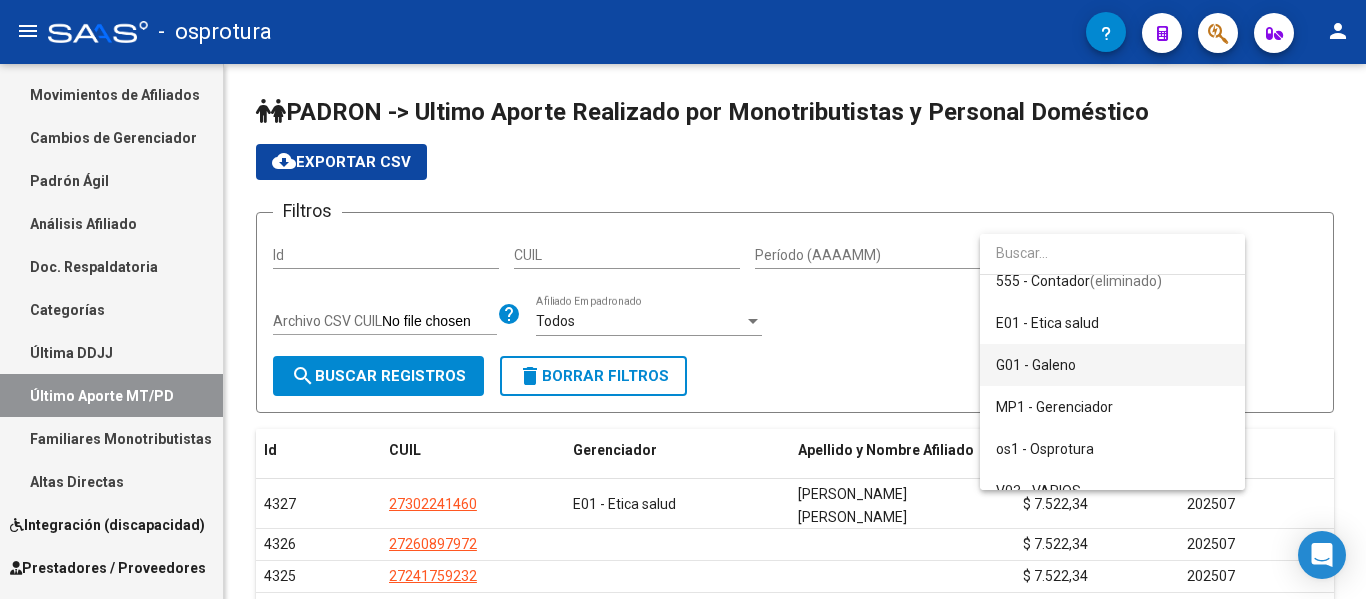 click on "G01 - Galeno" at bounding box center (1112, 365) 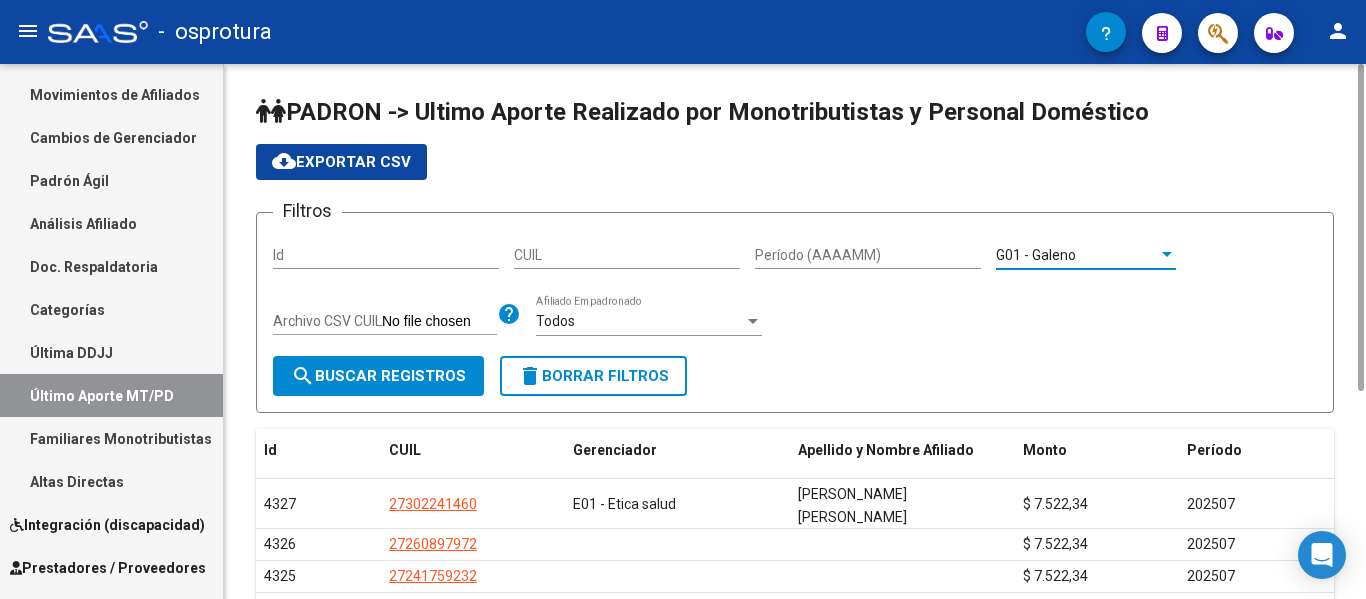click on "search  Buscar Registros" 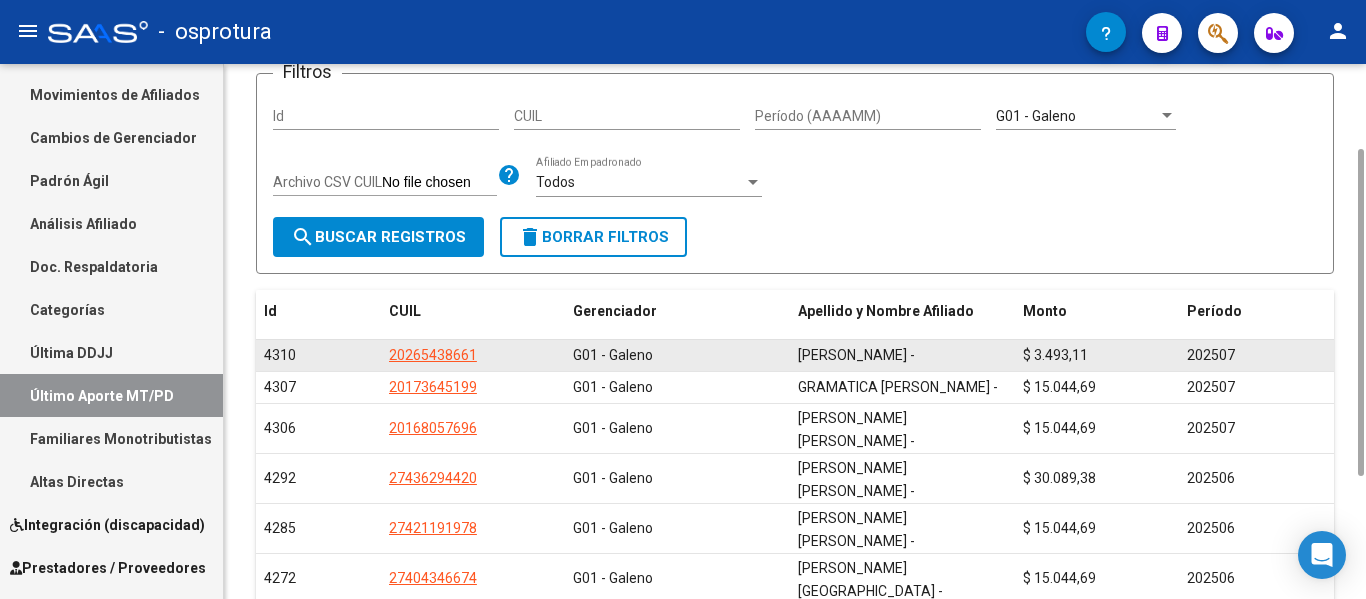 scroll, scrollTop: 0, scrollLeft: 0, axis: both 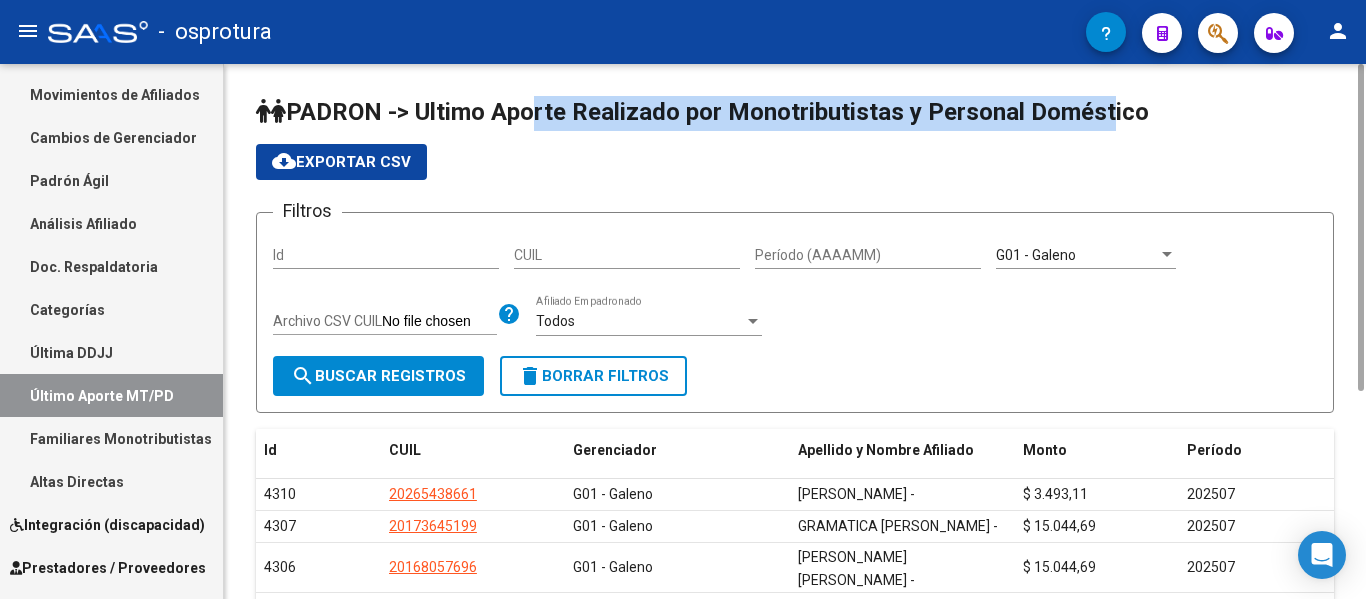 drag, startPoint x: 677, startPoint y: 109, endPoint x: 1202, endPoint y: 112, distance: 525.00854 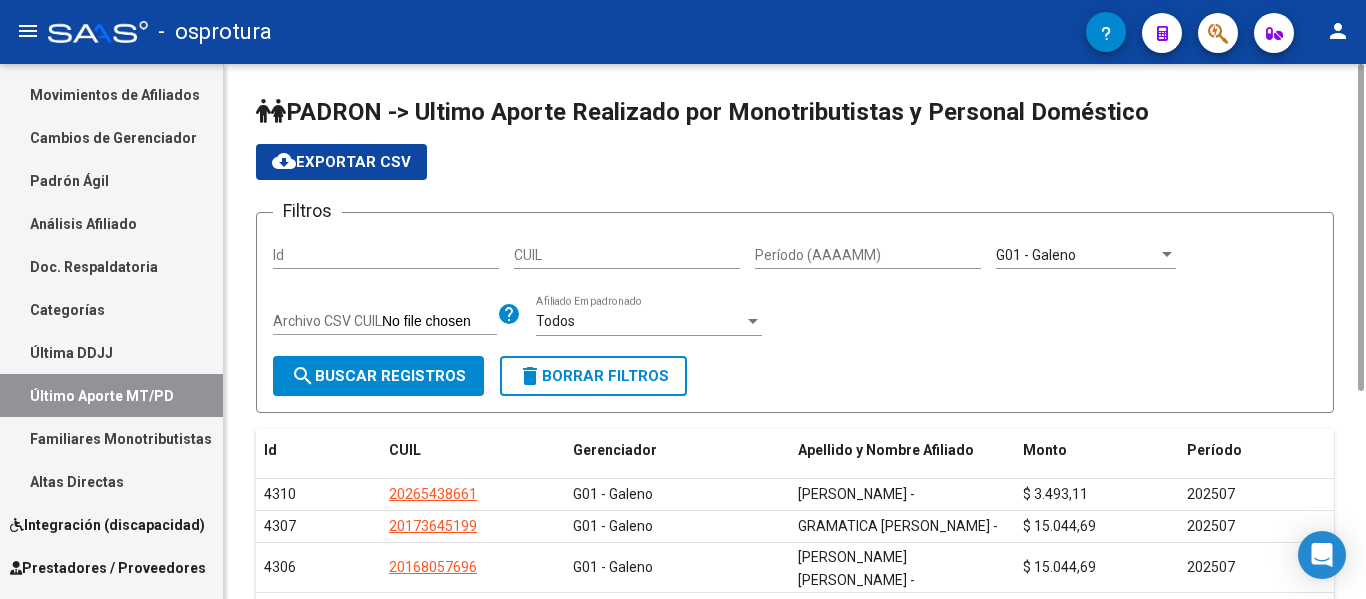 click on "PADRON -> Ultimo Aporte Realizado por Monotributistas y Personal Doméstico" 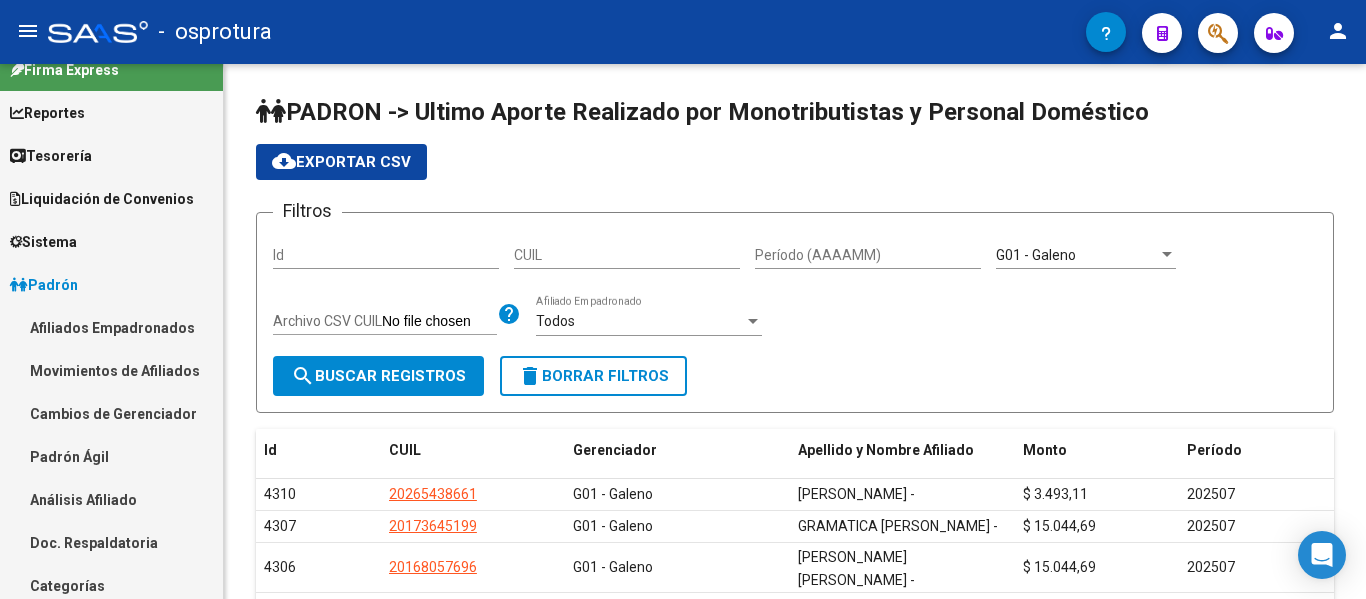 scroll, scrollTop: 0, scrollLeft: 0, axis: both 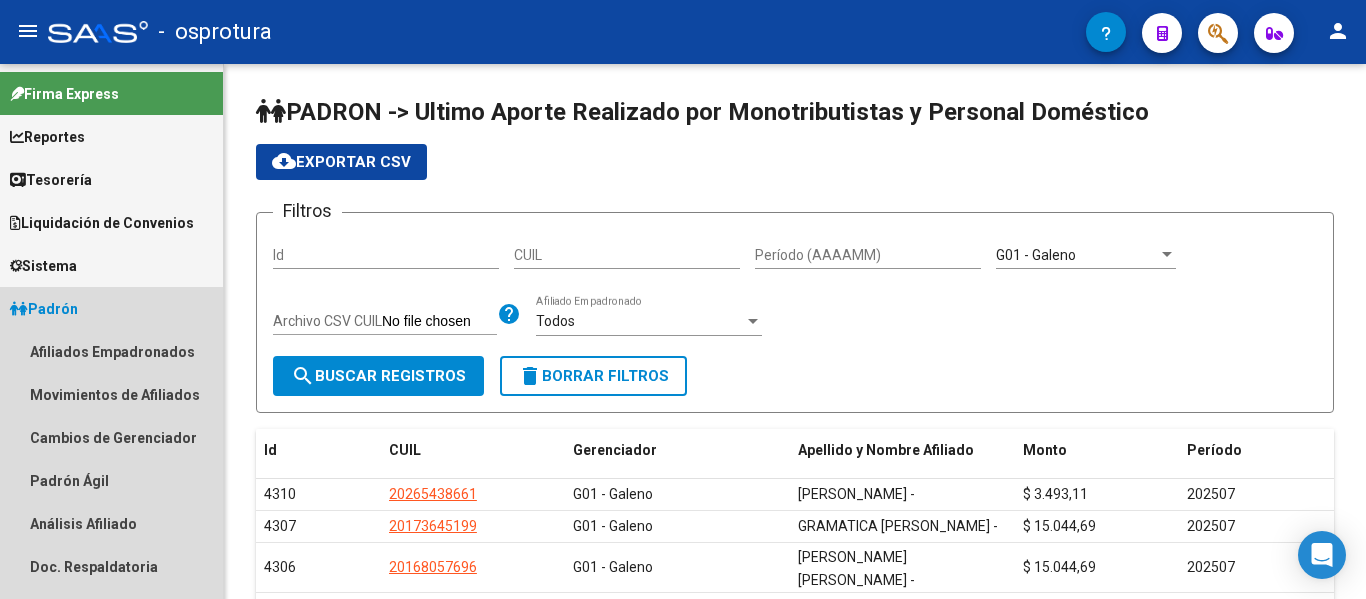 click on "Padrón" at bounding box center (44, 309) 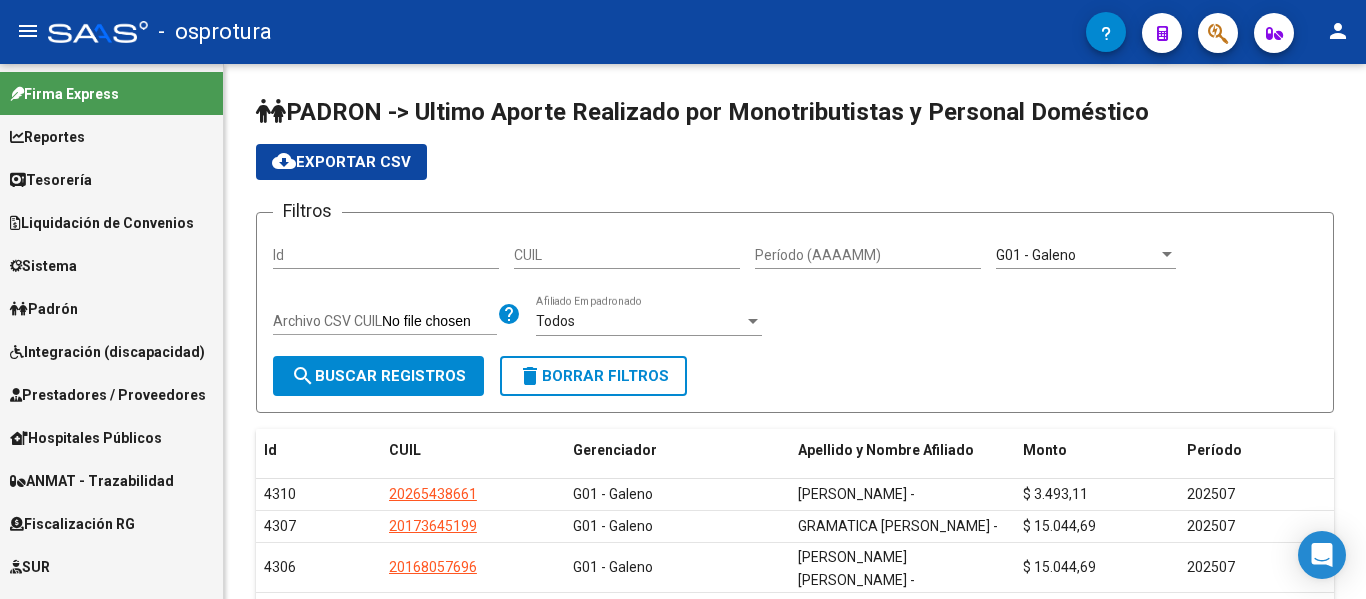 click on "Padrón" at bounding box center [44, 309] 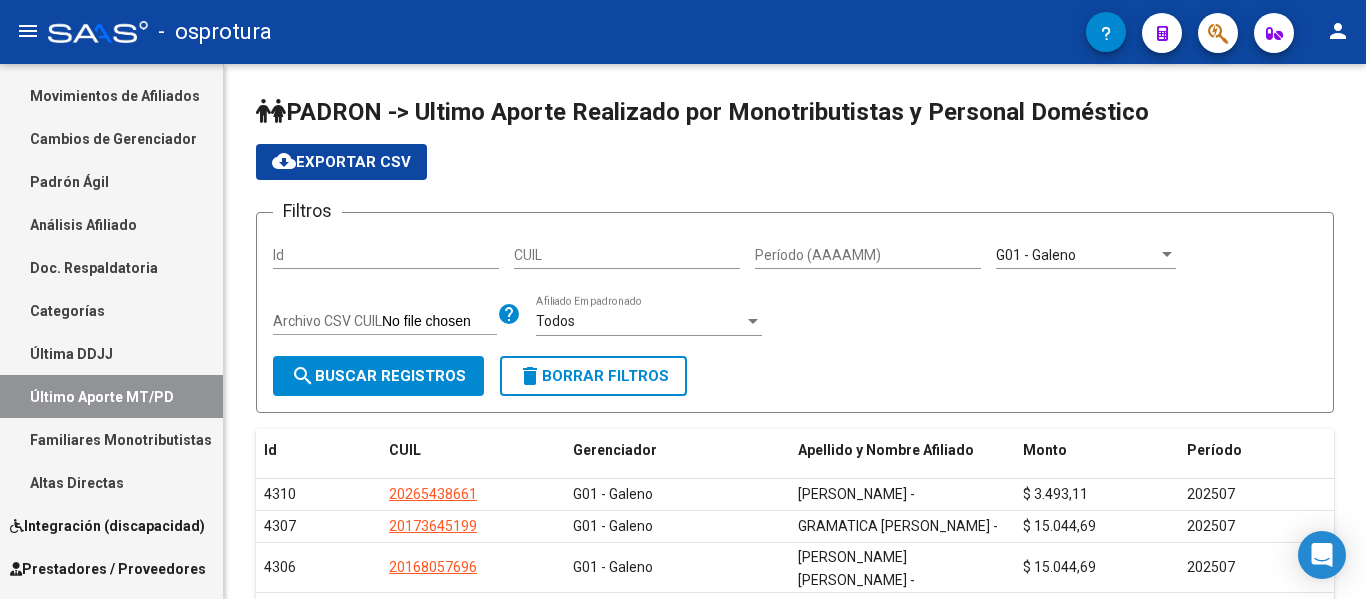 scroll, scrollTop: 300, scrollLeft: 0, axis: vertical 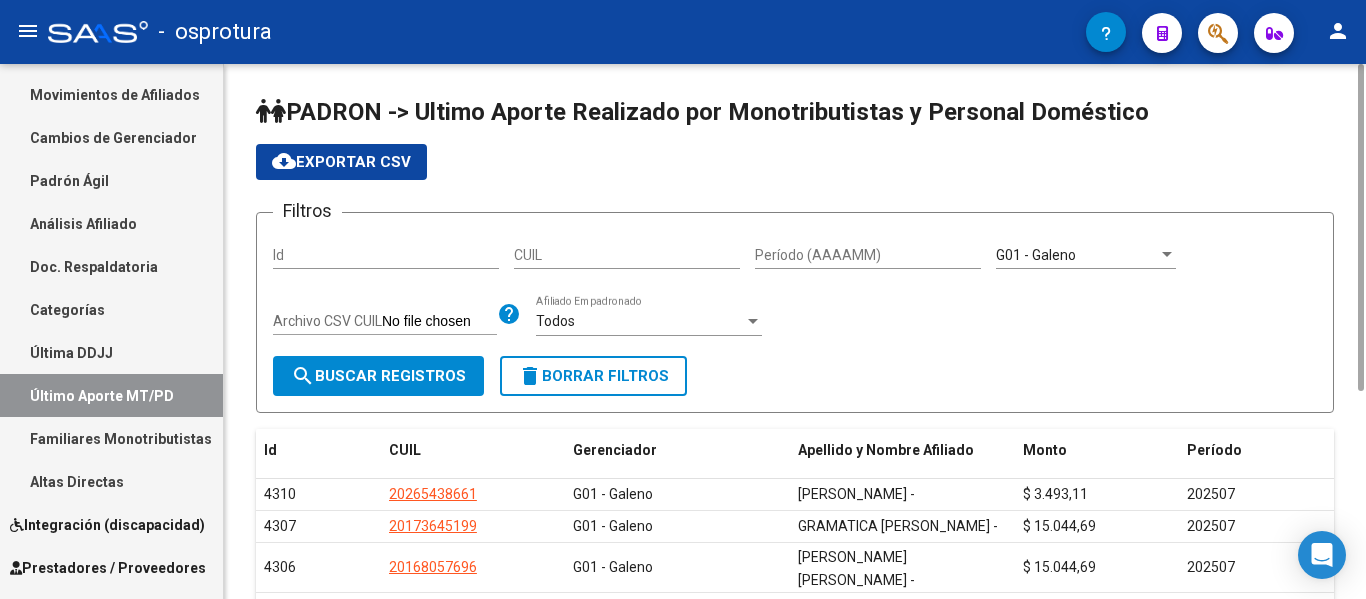 drag, startPoint x: 569, startPoint y: 109, endPoint x: 1166, endPoint y: 77, distance: 597.857 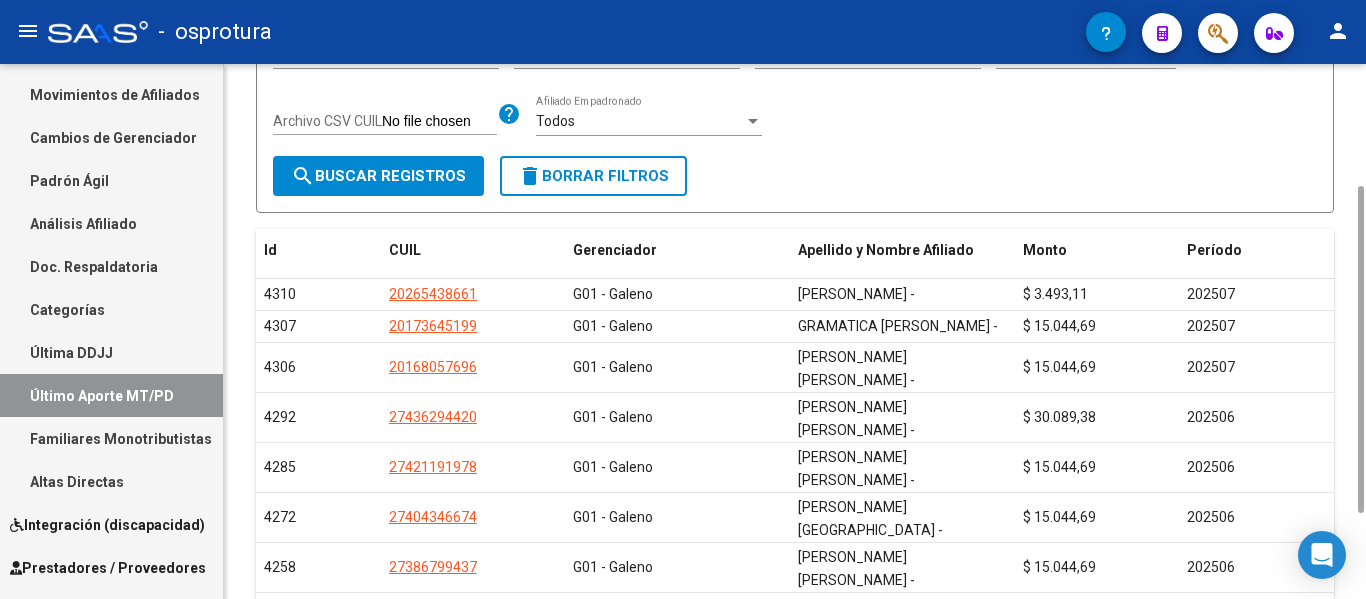 scroll, scrollTop: 0, scrollLeft: 0, axis: both 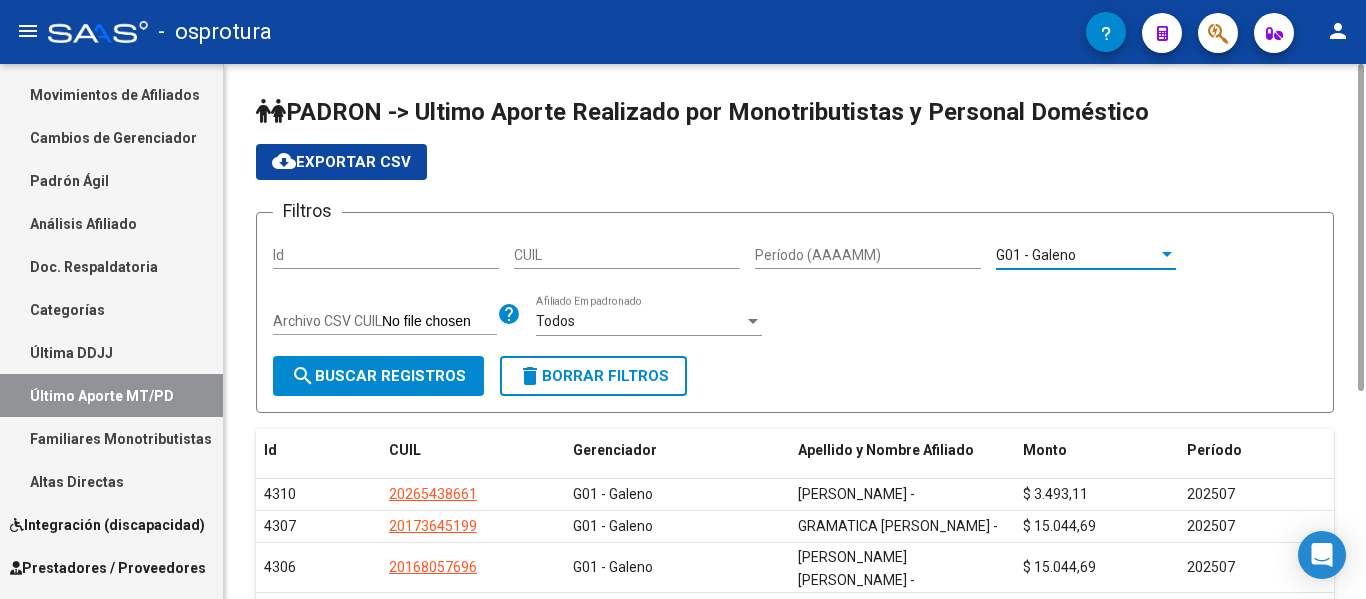 click on "G01 - Galeno" at bounding box center [1077, 255] 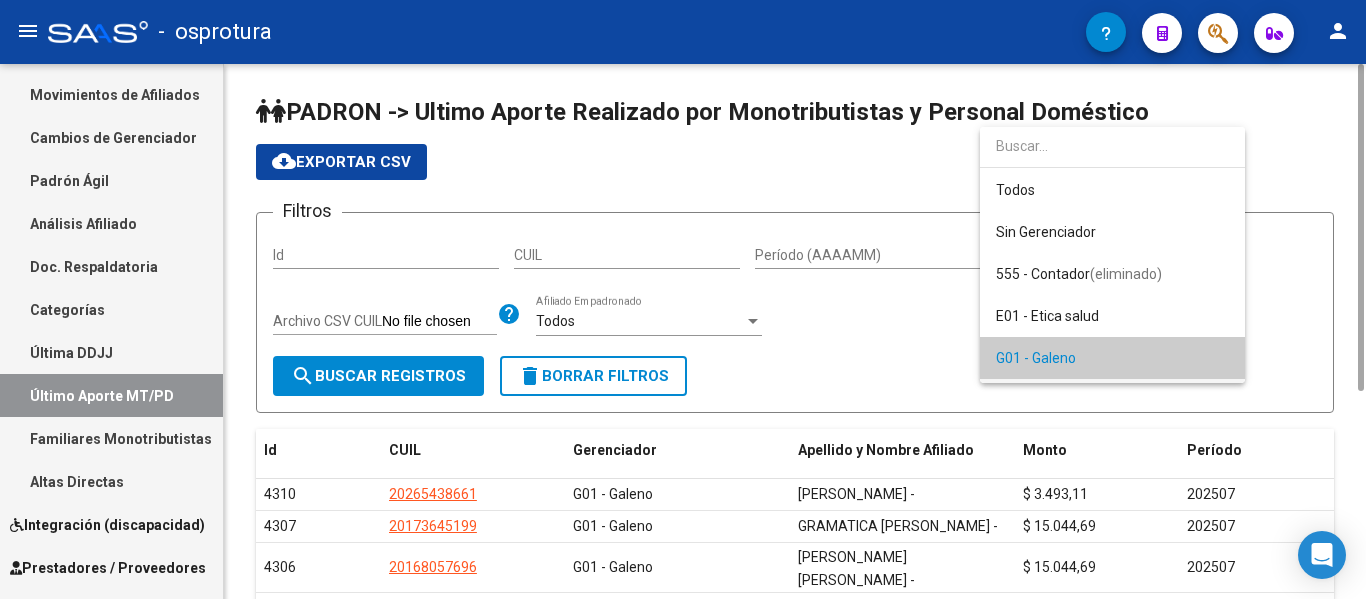scroll, scrollTop: 103, scrollLeft: 0, axis: vertical 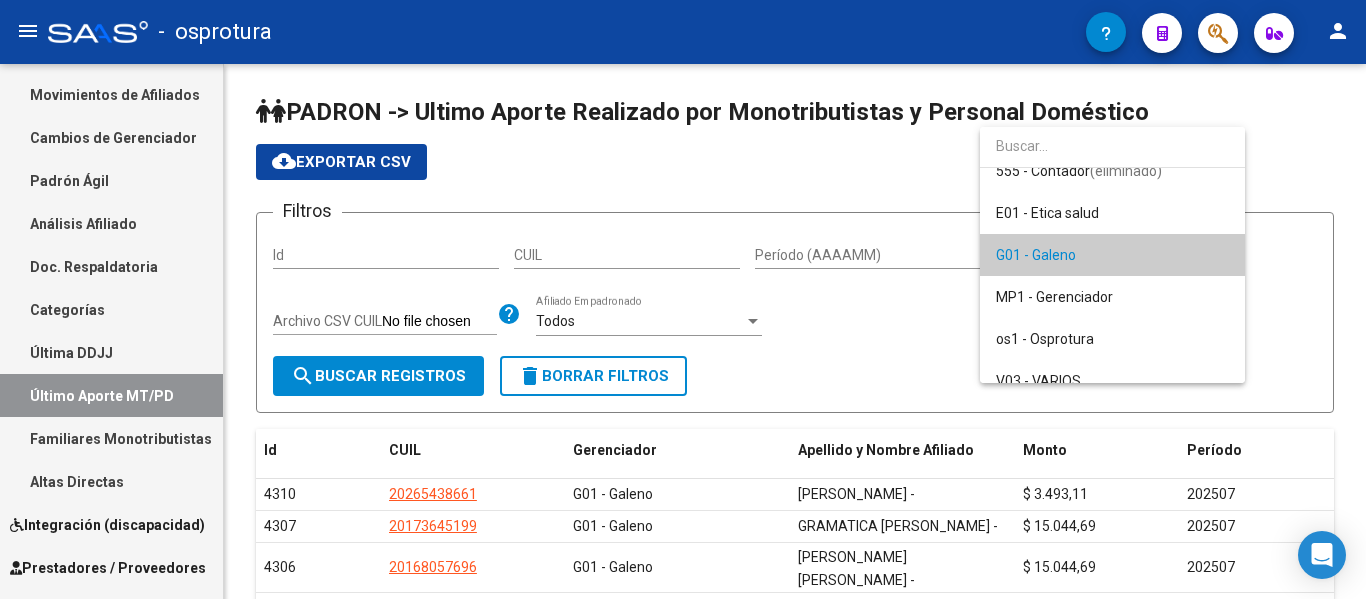 click on "G01 - Galeno" at bounding box center [1112, 255] 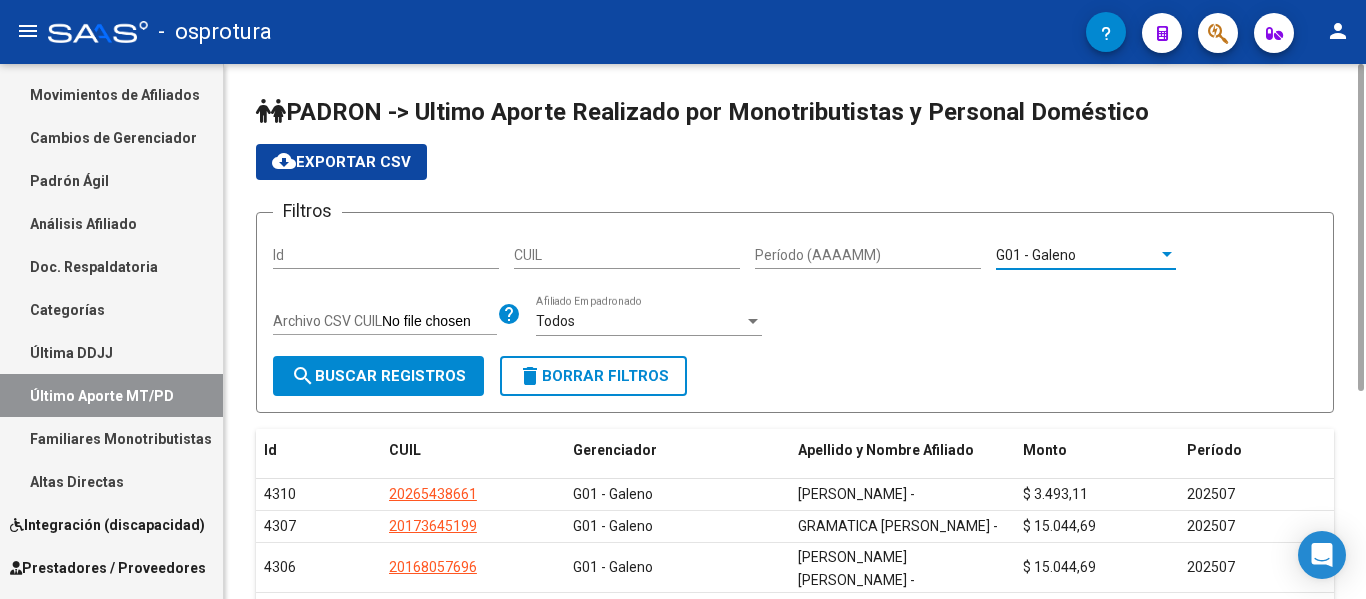 click on "search  Buscar Registros" 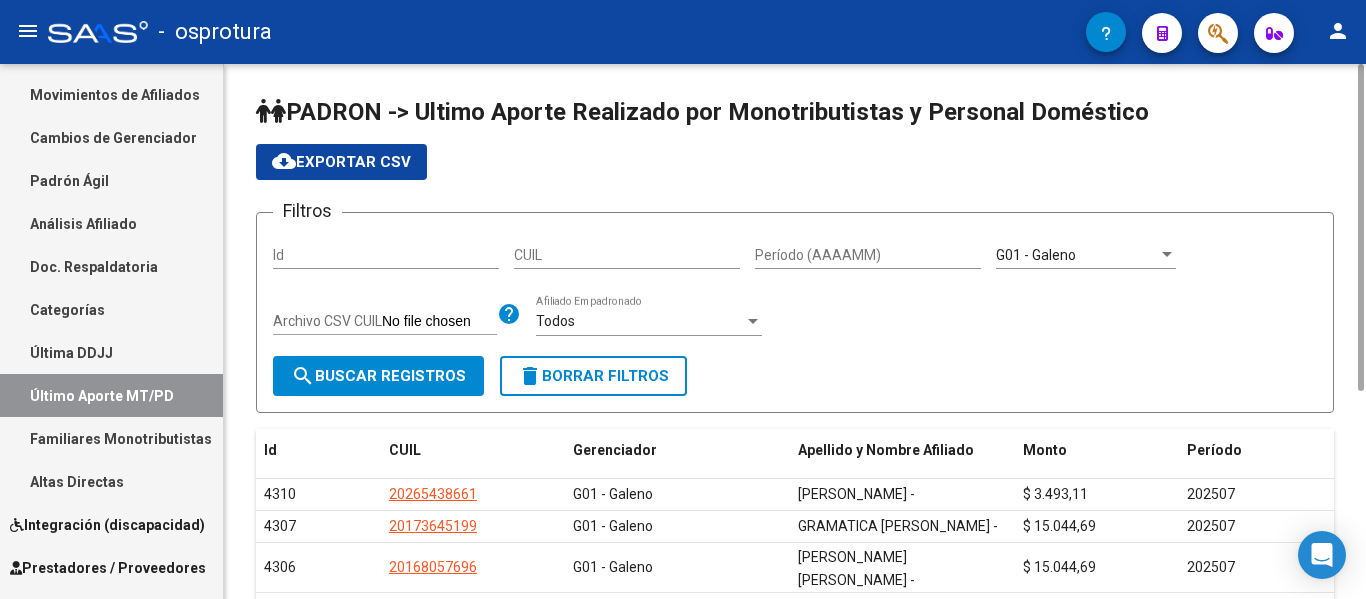 scroll, scrollTop: 339, scrollLeft: 0, axis: vertical 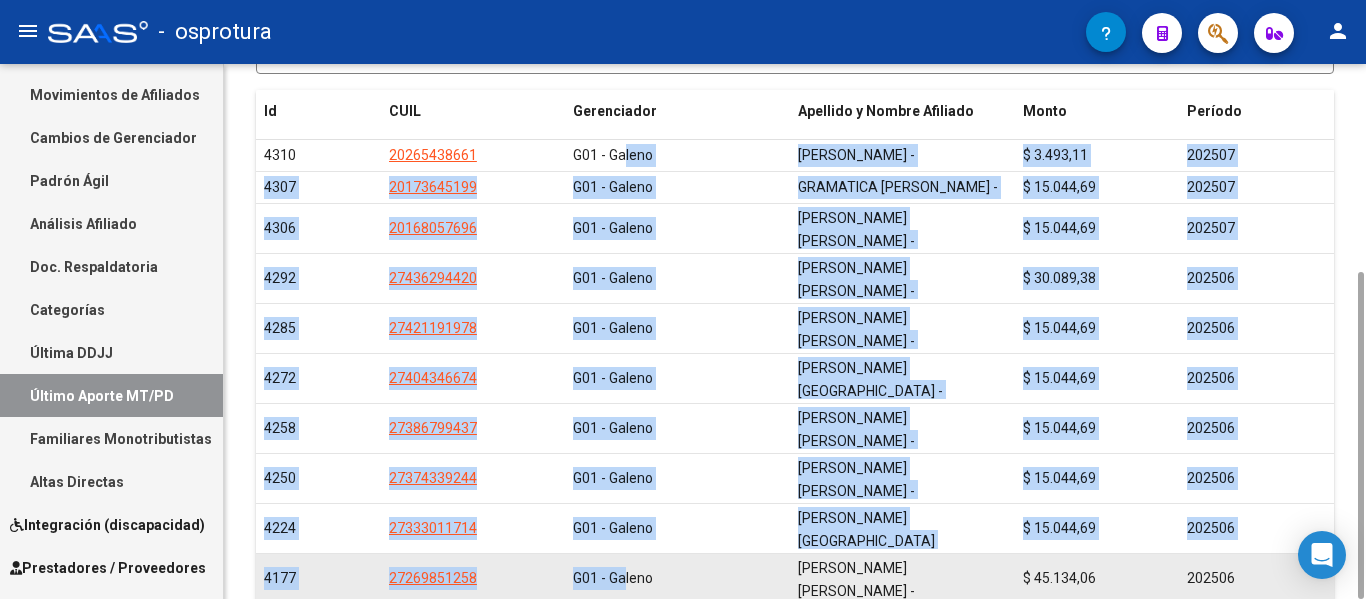drag, startPoint x: 630, startPoint y: 189, endPoint x: 625, endPoint y: 475, distance: 286.0437 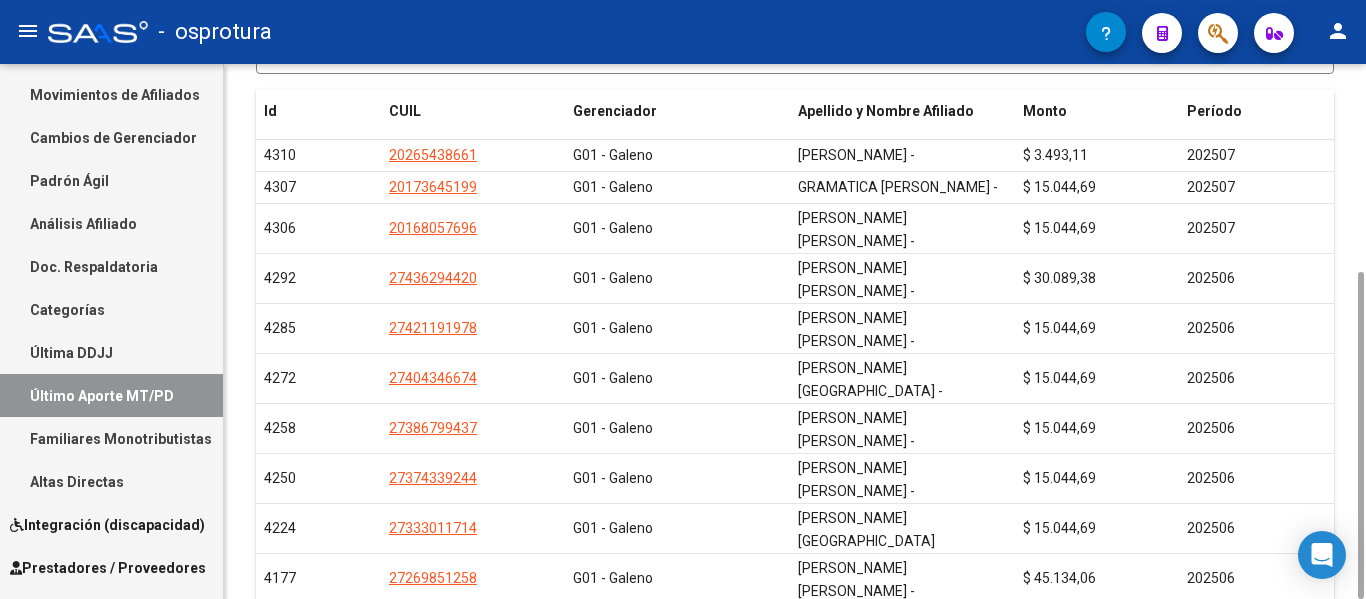 click on "1   2   3   4   5" 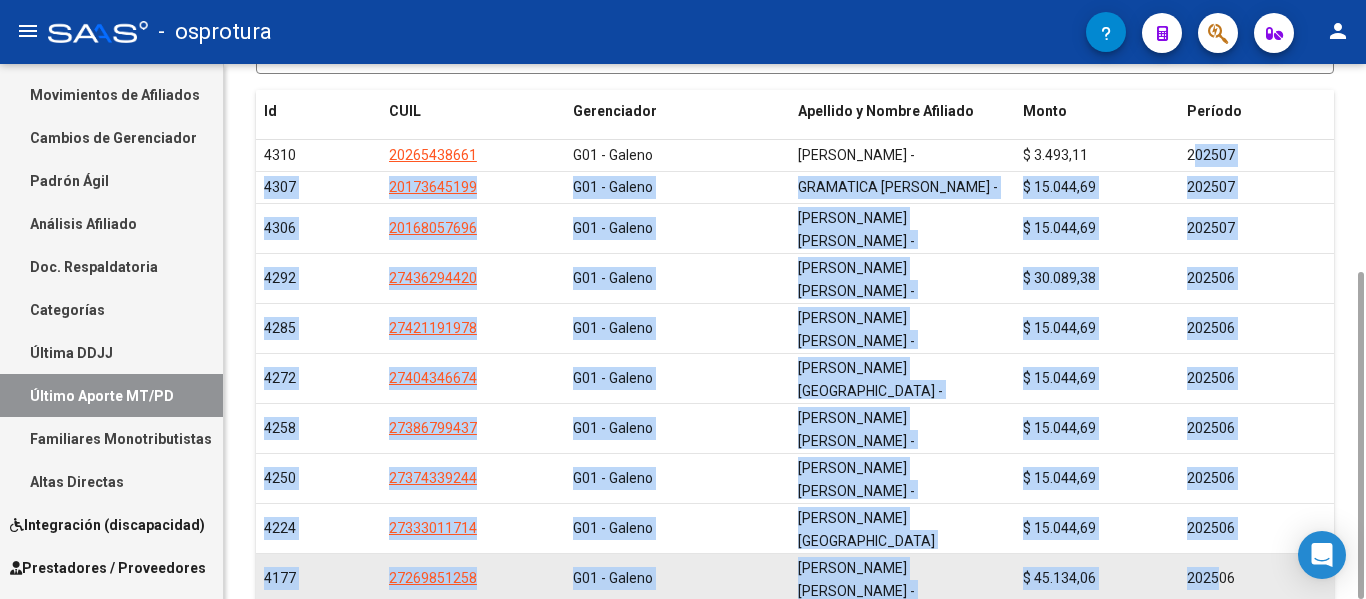 drag, startPoint x: 1199, startPoint y: 149, endPoint x: 1219, endPoint y: 471, distance: 322.6205 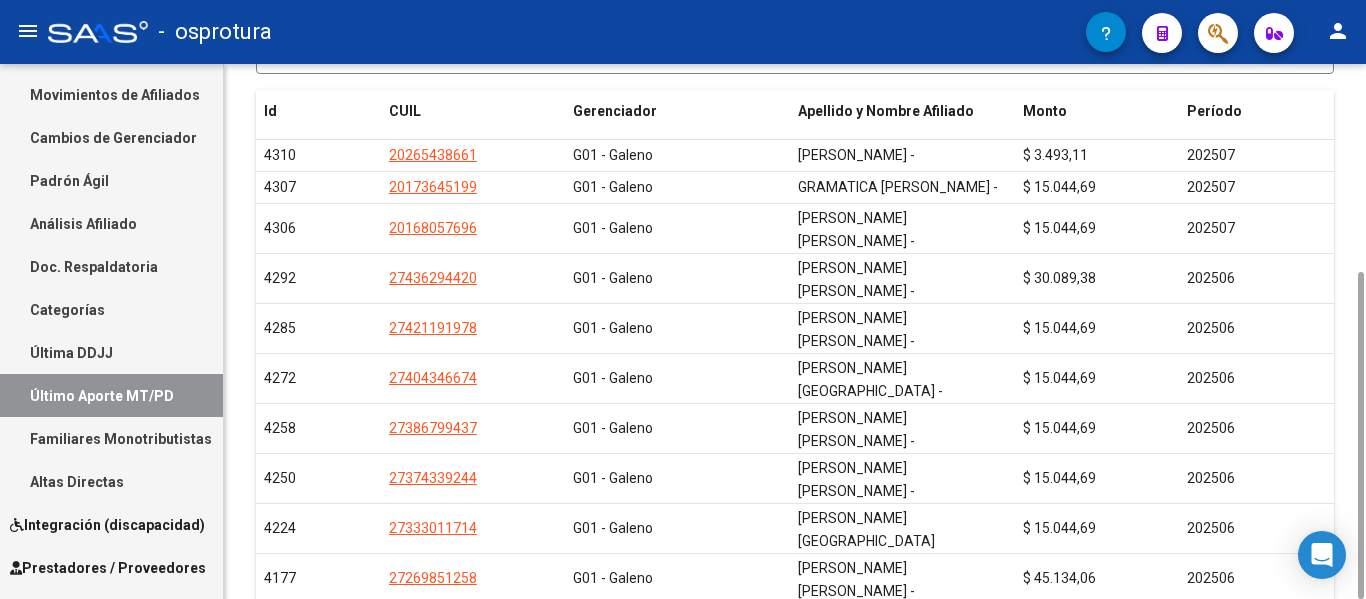 click on "1   2   3   4   5" 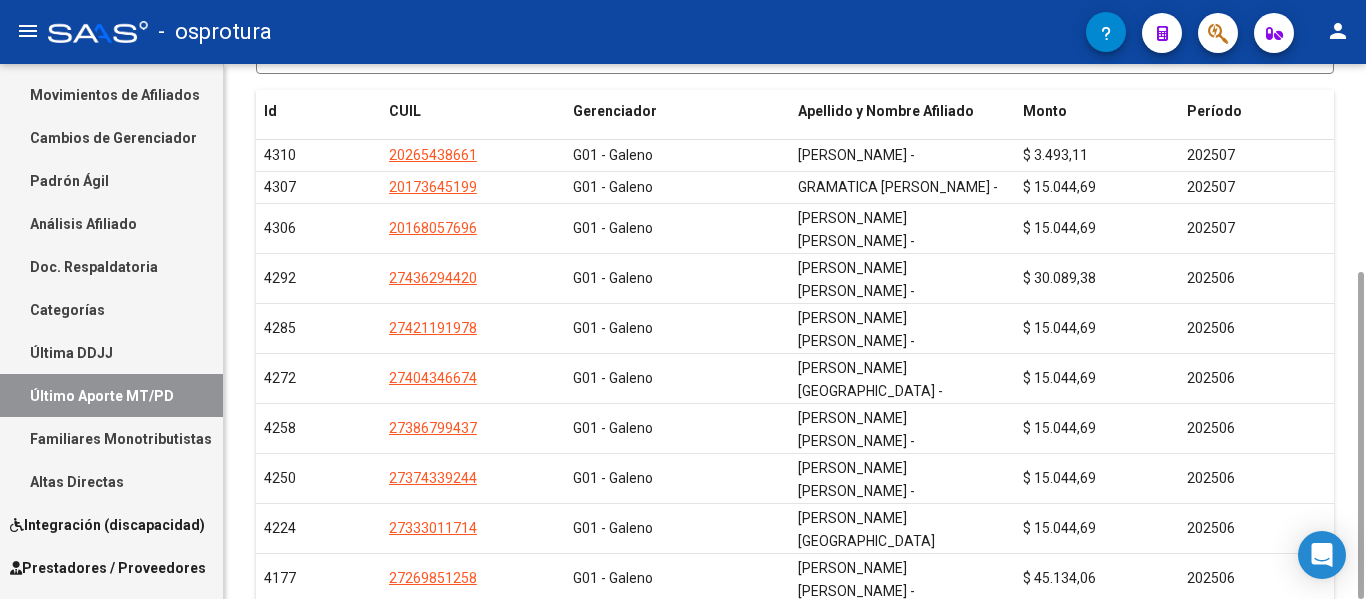 click on "2" 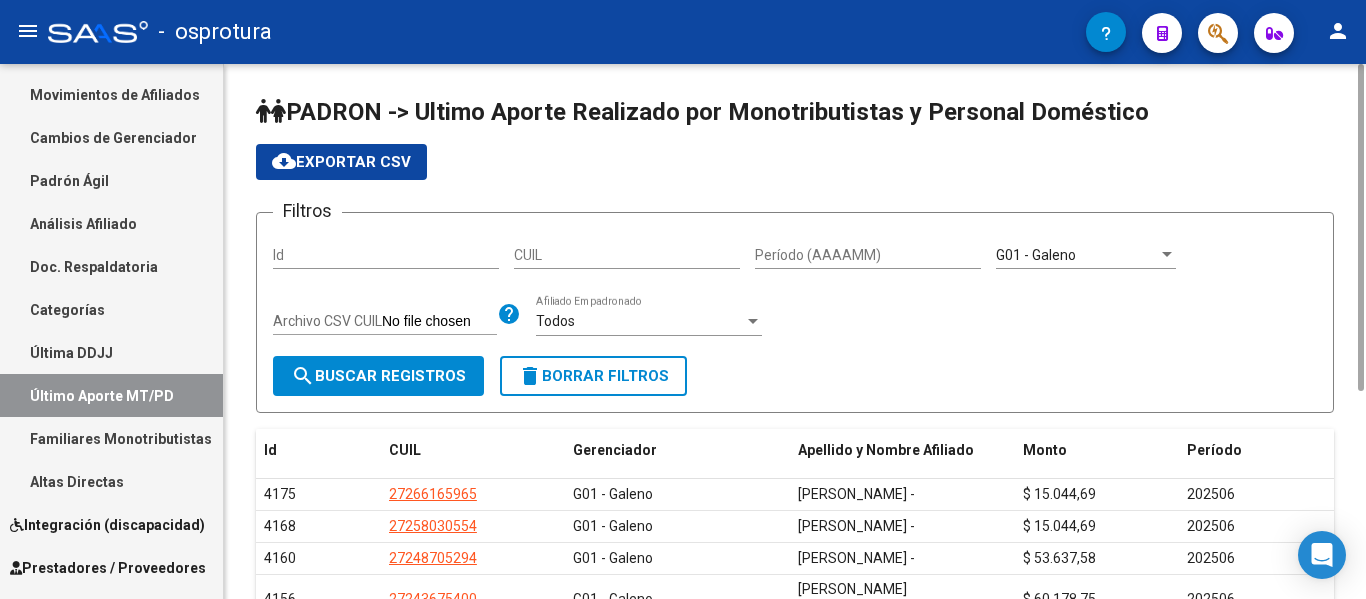 scroll, scrollTop: 339, scrollLeft: 0, axis: vertical 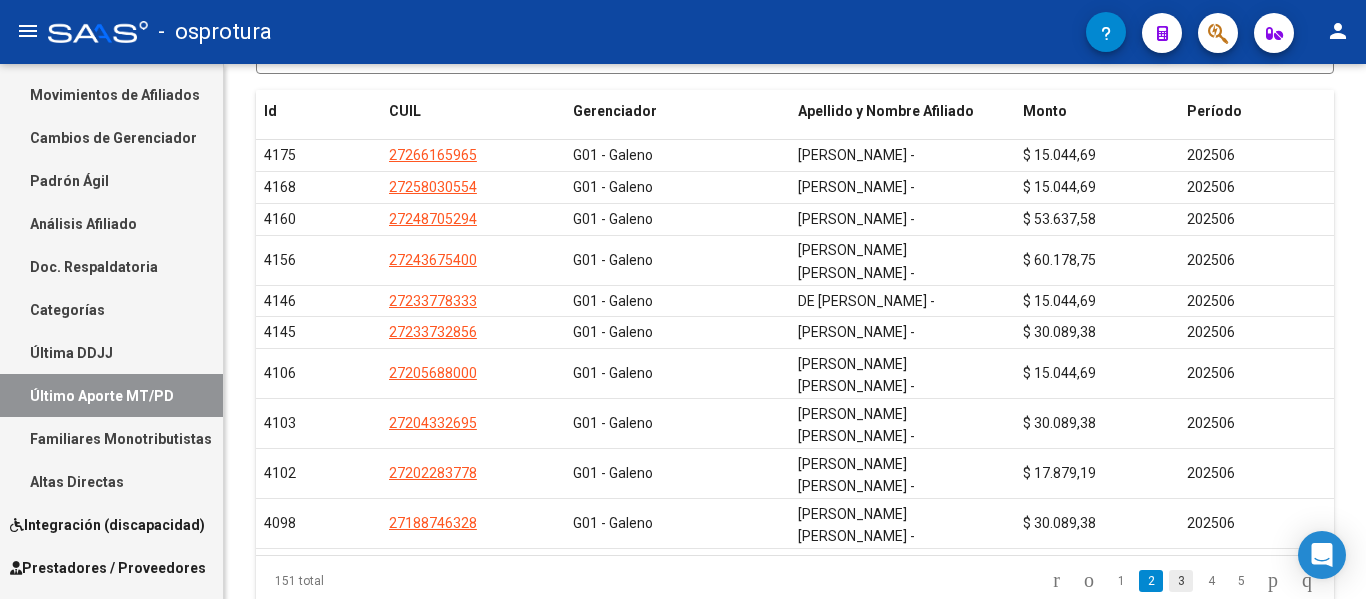 click on "3" 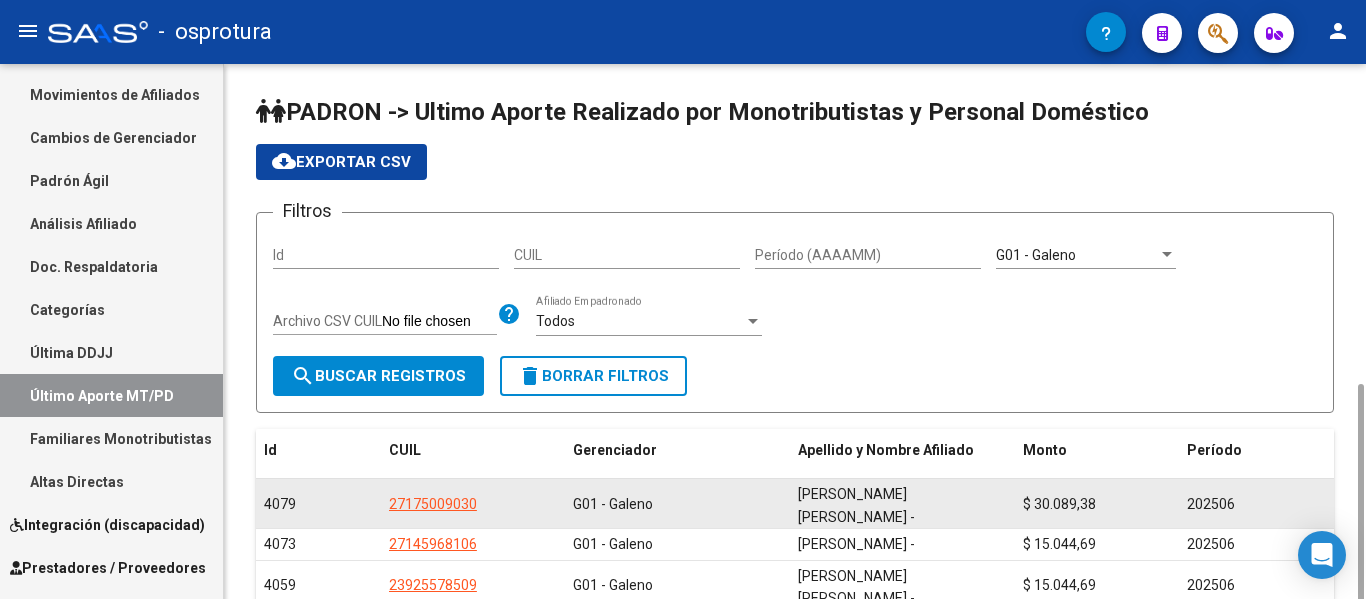 scroll, scrollTop: 357, scrollLeft: 0, axis: vertical 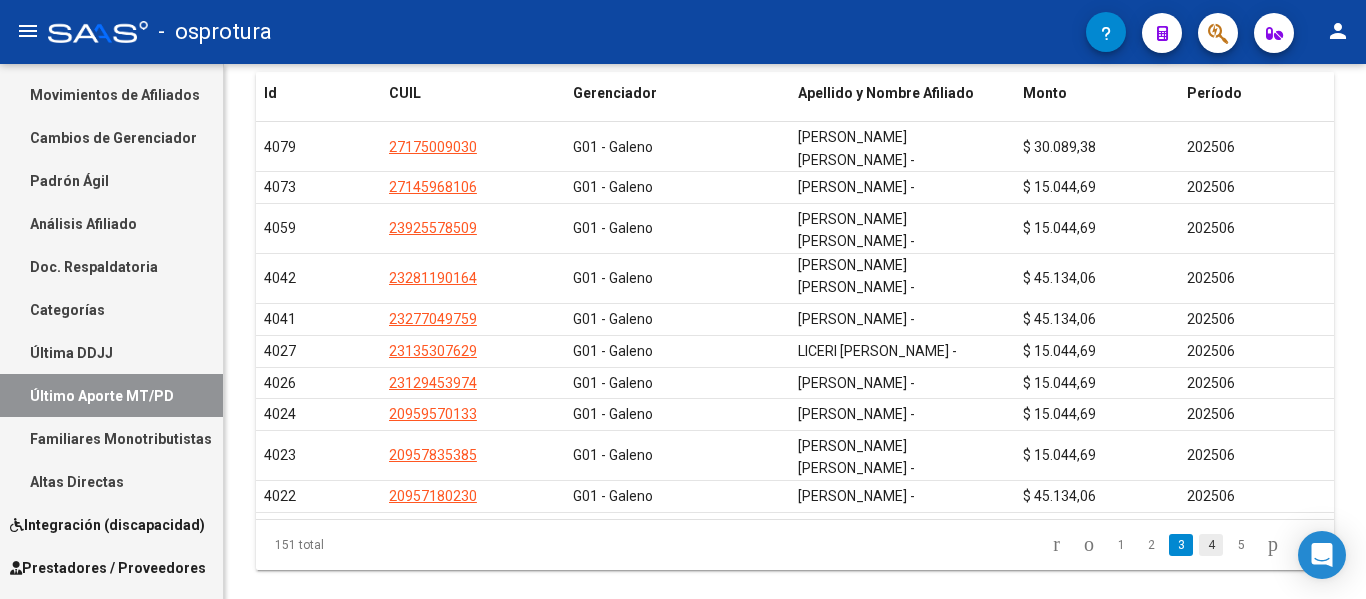 click on "4" 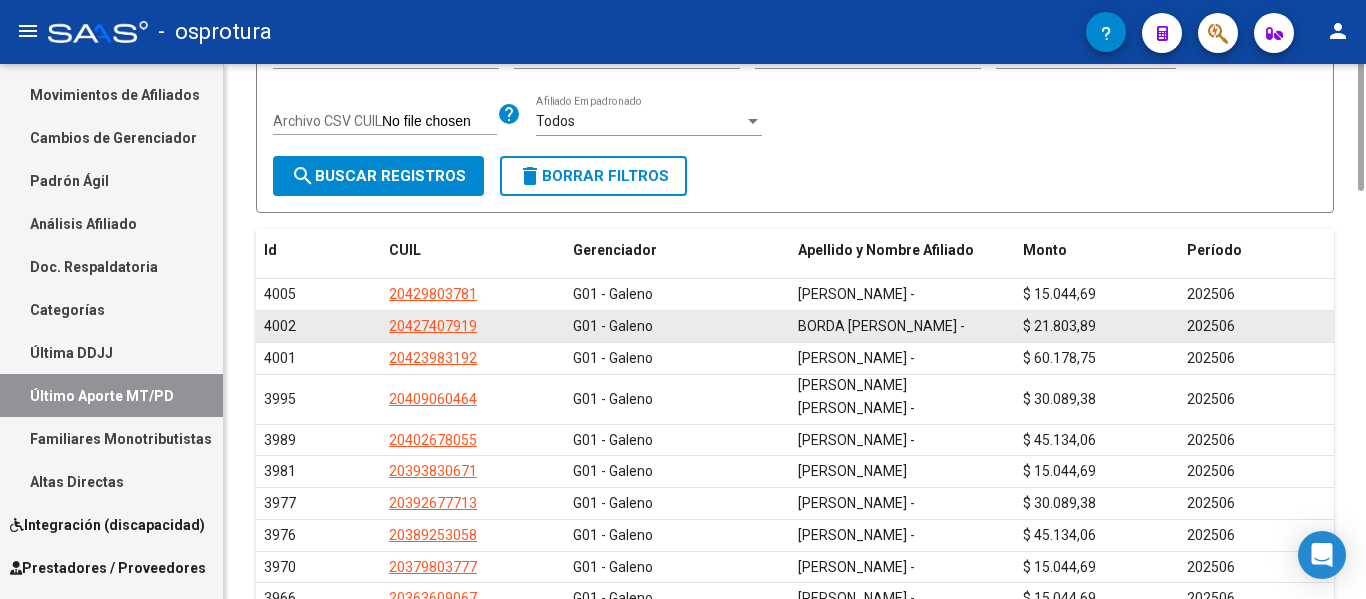 scroll, scrollTop: 0, scrollLeft: 0, axis: both 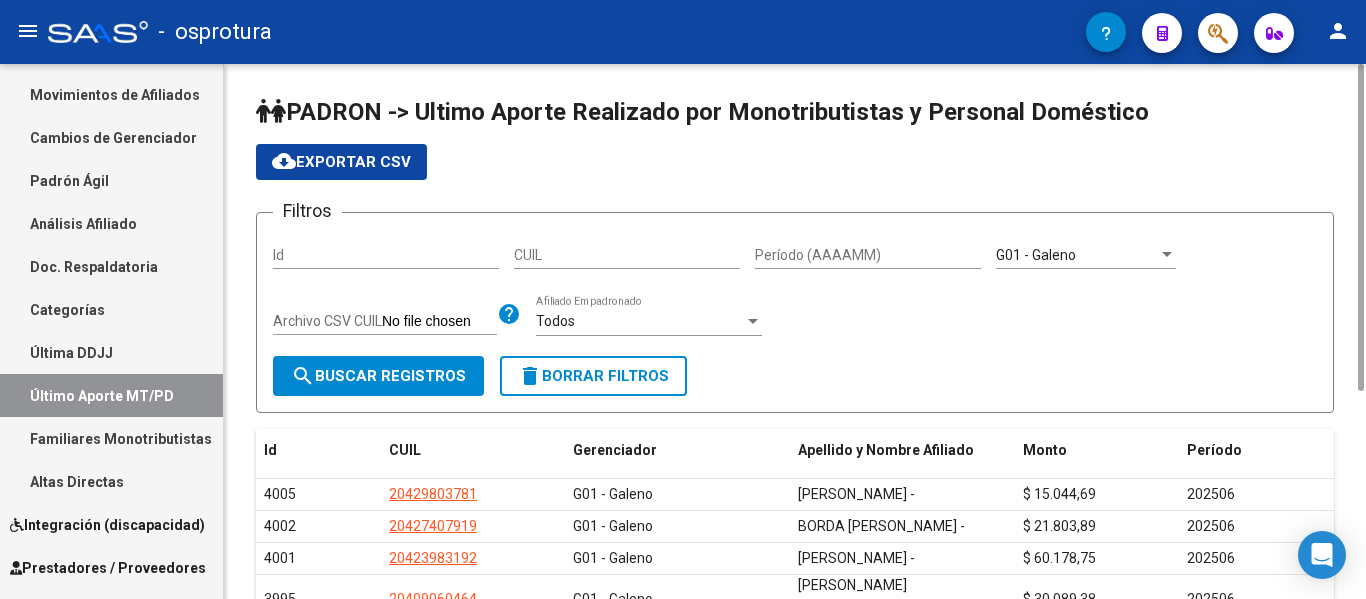 click on "Período (AAAAMM)" at bounding box center (868, 255) 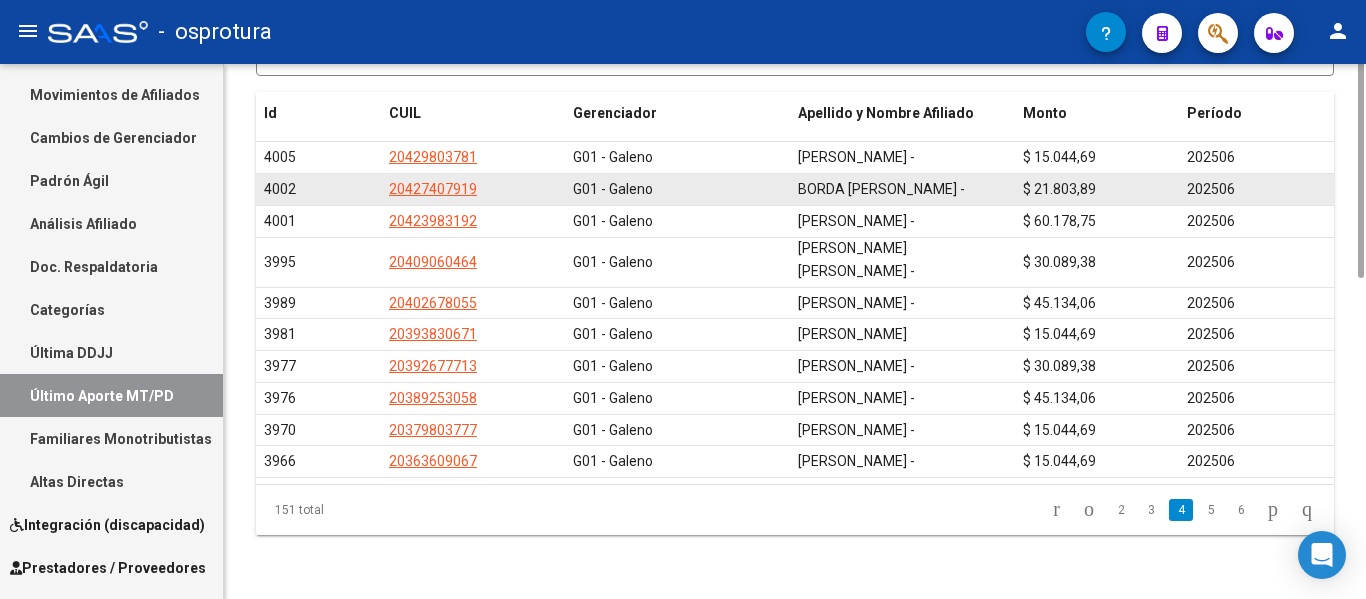 scroll, scrollTop: 0, scrollLeft: 0, axis: both 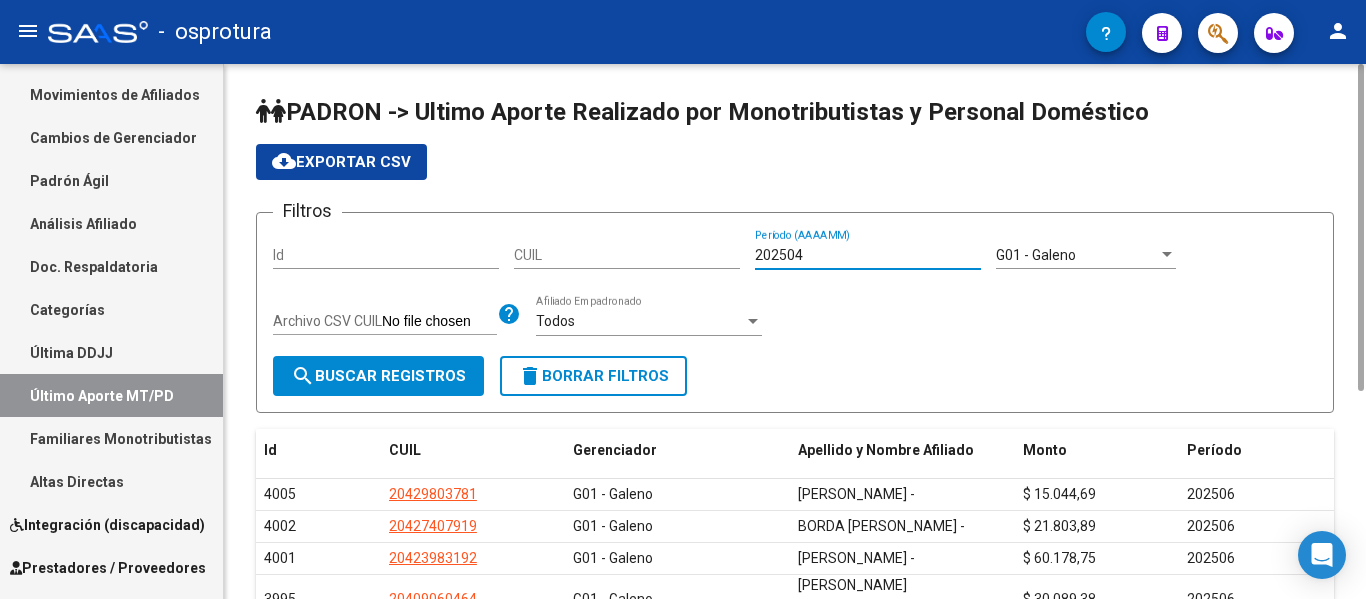 click on "search  Buscar Registros" 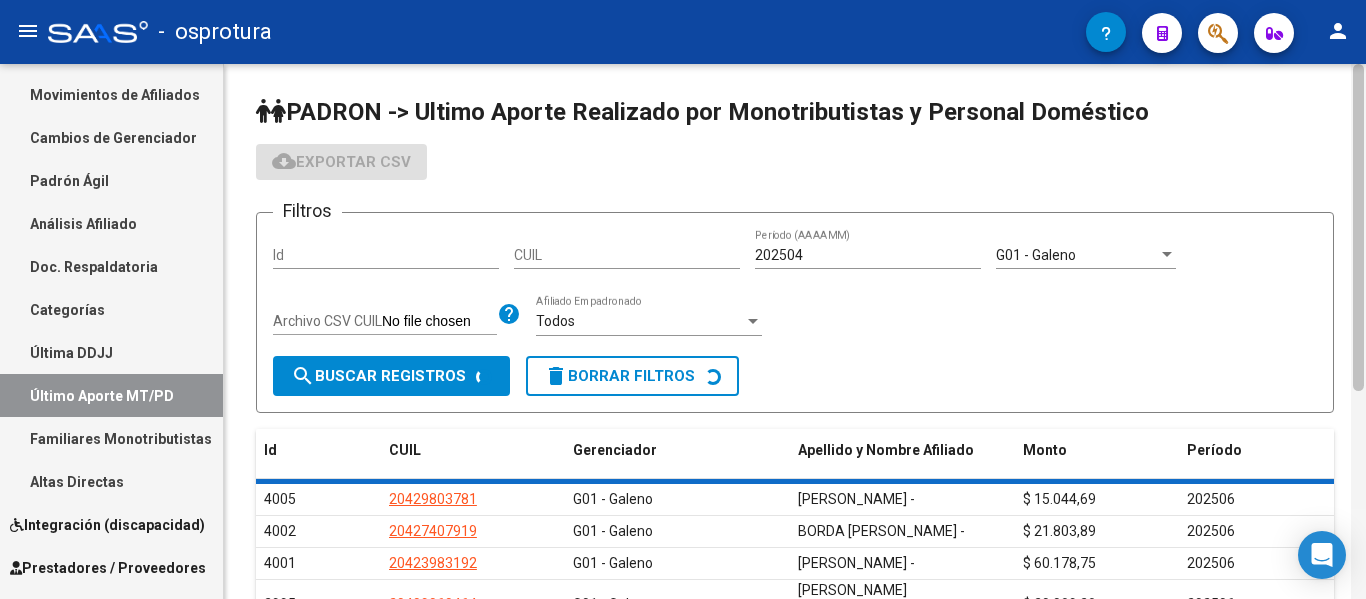 scroll, scrollTop: 0, scrollLeft: 0, axis: both 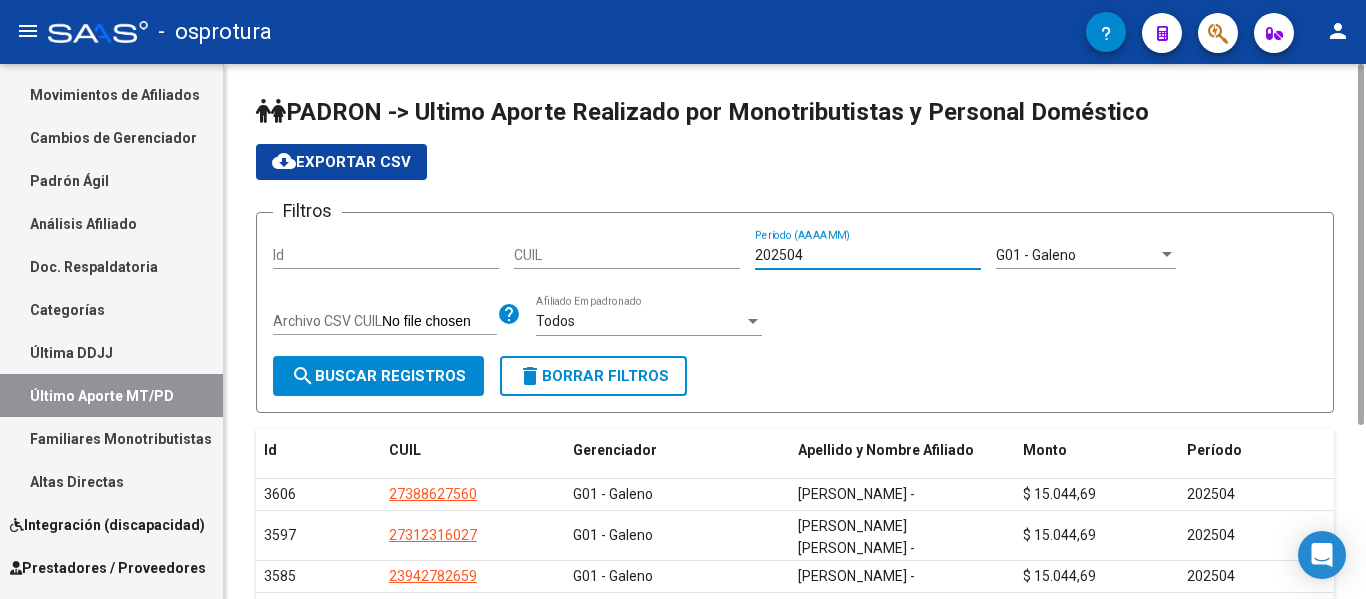 click on "202504" at bounding box center (868, 255) 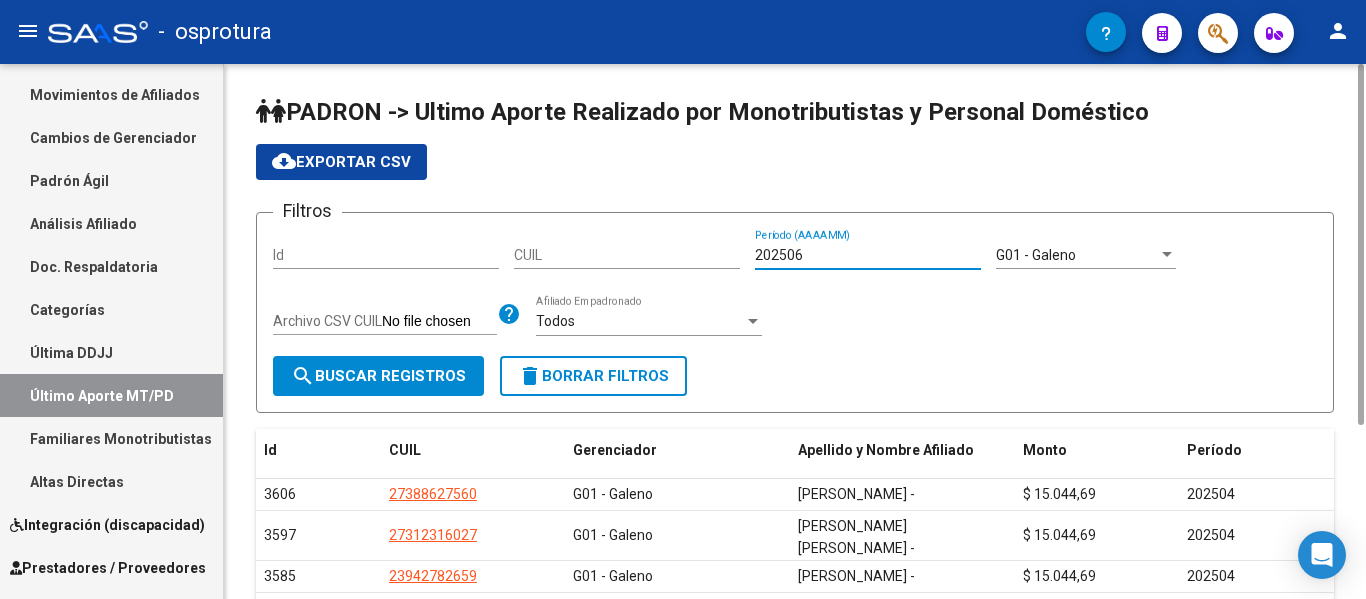 type on "202506" 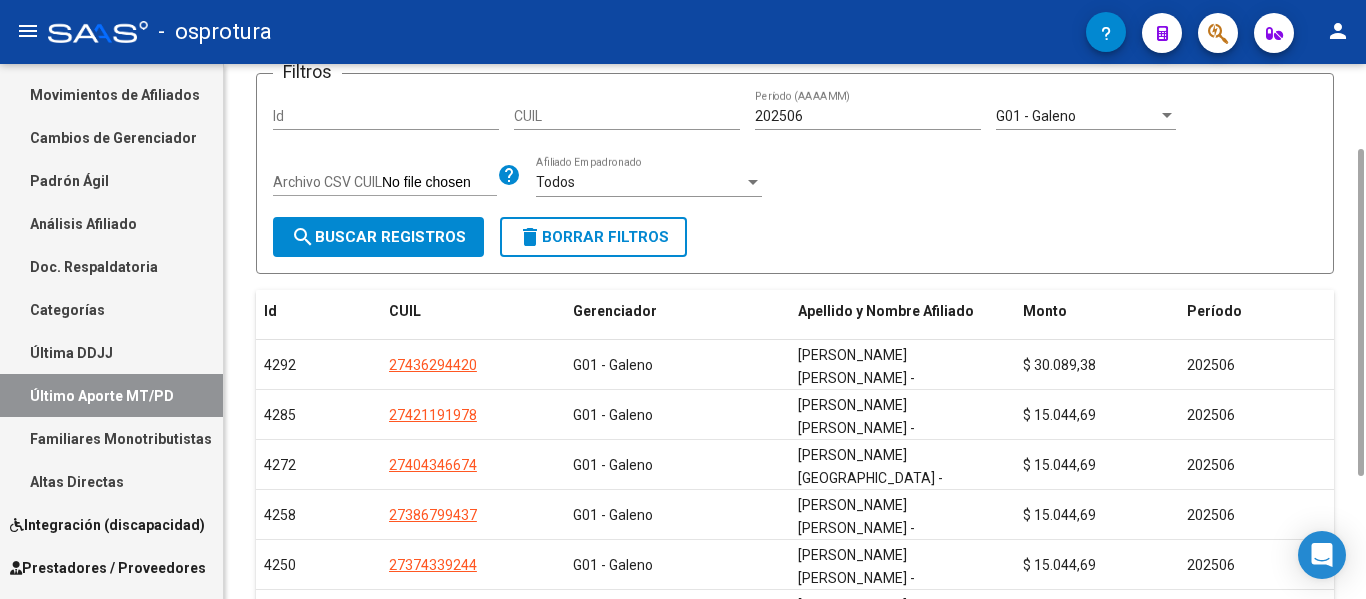 scroll, scrollTop: 0, scrollLeft: 0, axis: both 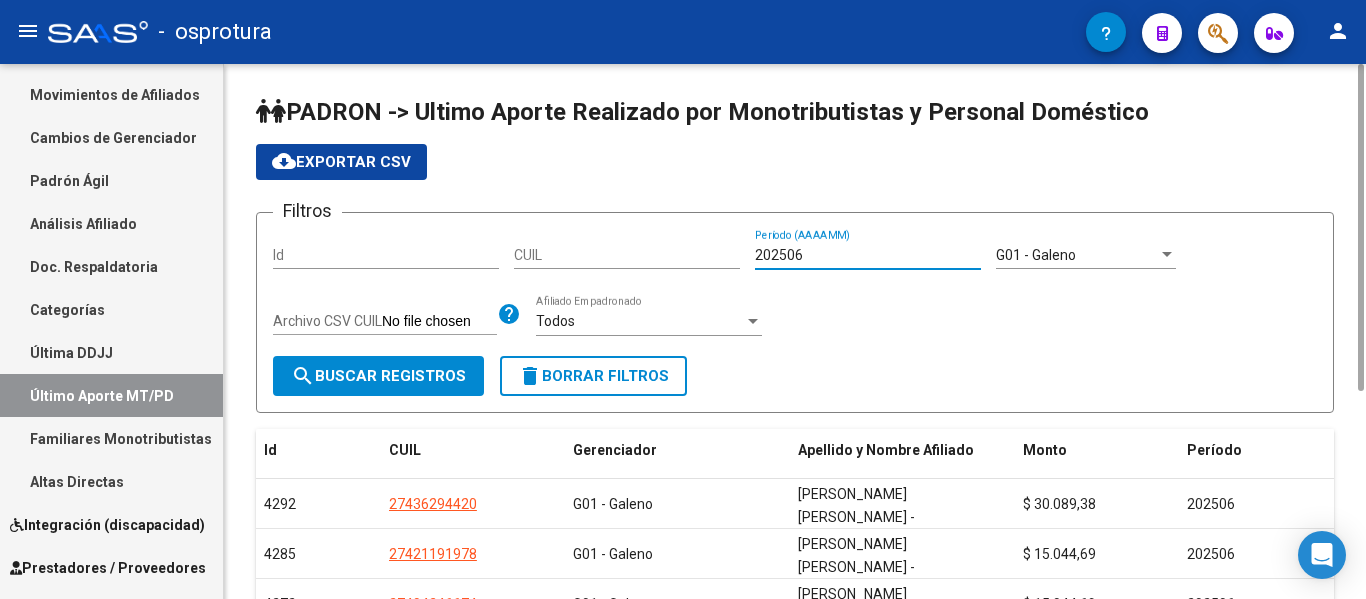 click on "202506" at bounding box center (868, 255) 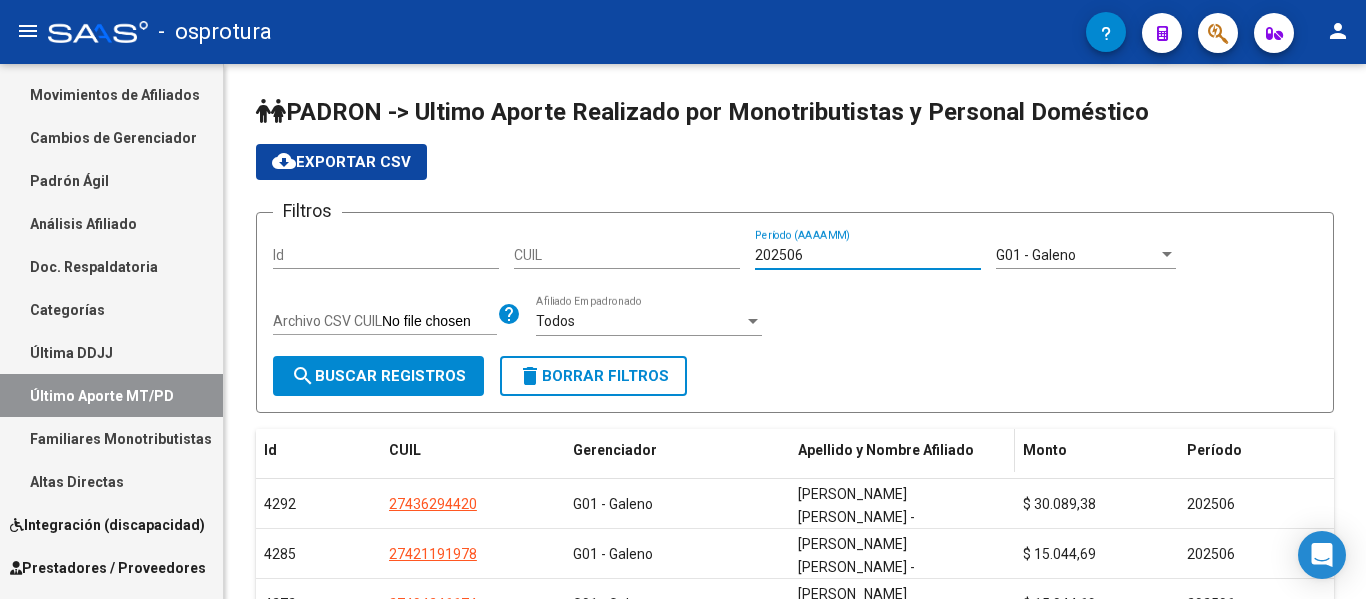 scroll, scrollTop: 339, scrollLeft: 0, axis: vertical 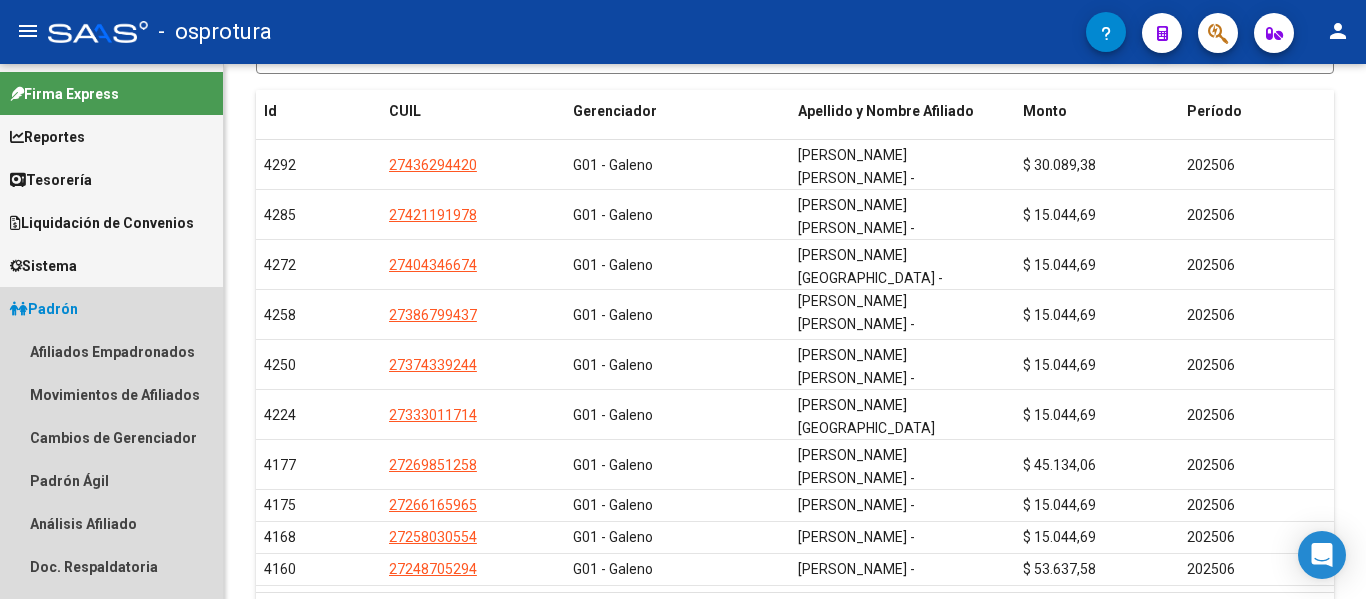 click on "Padrón" at bounding box center (111, 308) 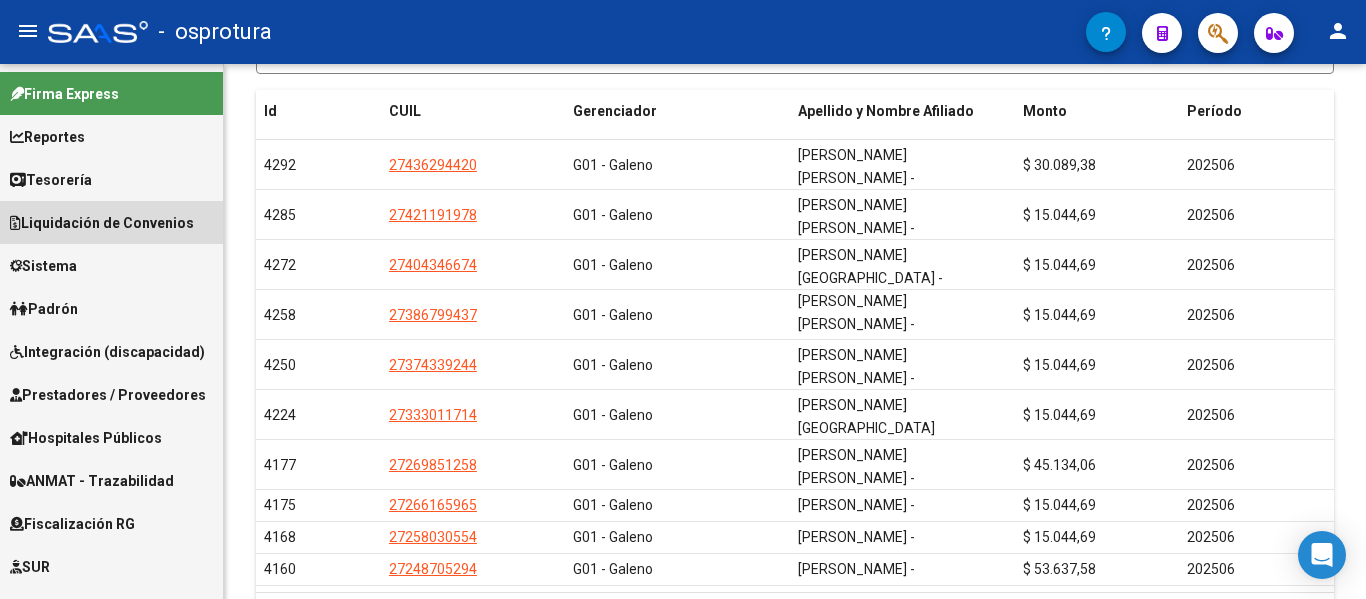 click on "Liquidación de Convenios" at bounding box center (102, 223) 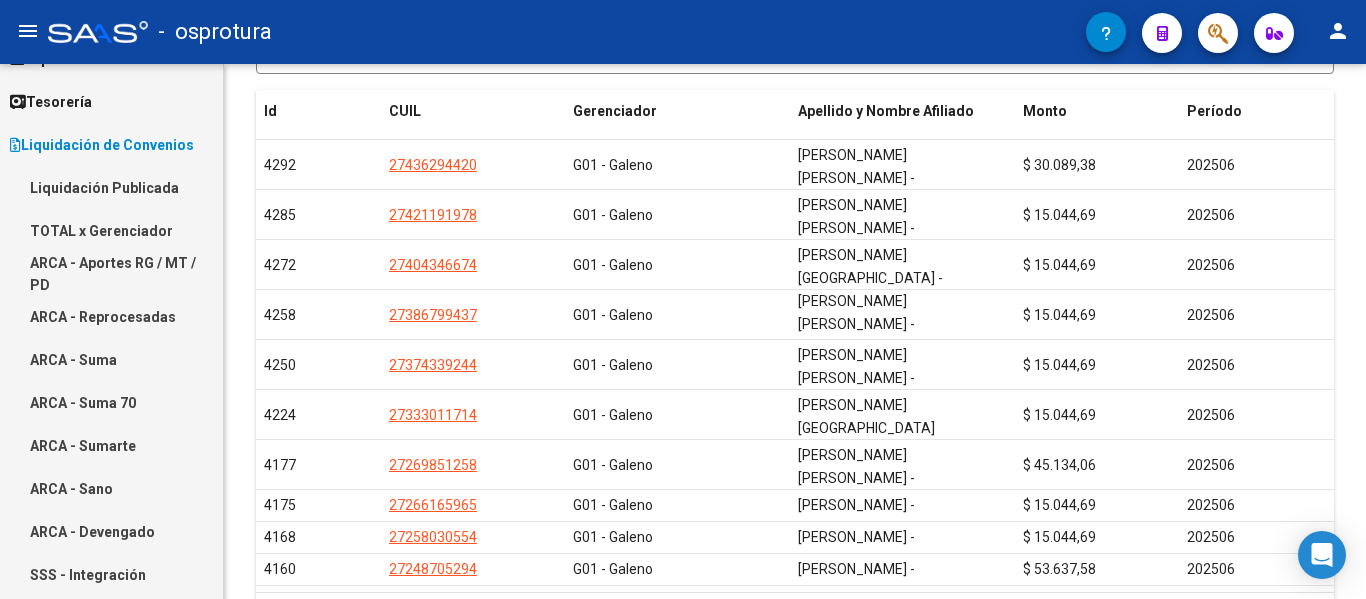 scroll, scrollTop: 100, scrollLeft: 0, axis: vertical 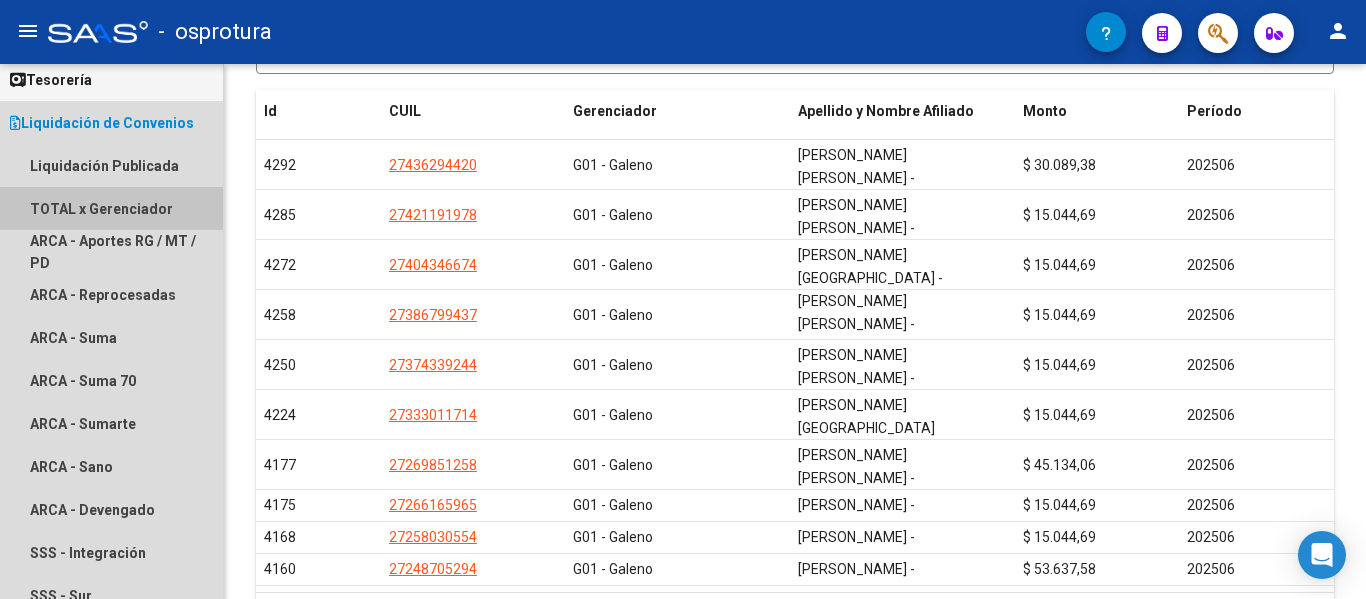 click on "TOTAL x Gerenciador" at bounding box center [111, 208] 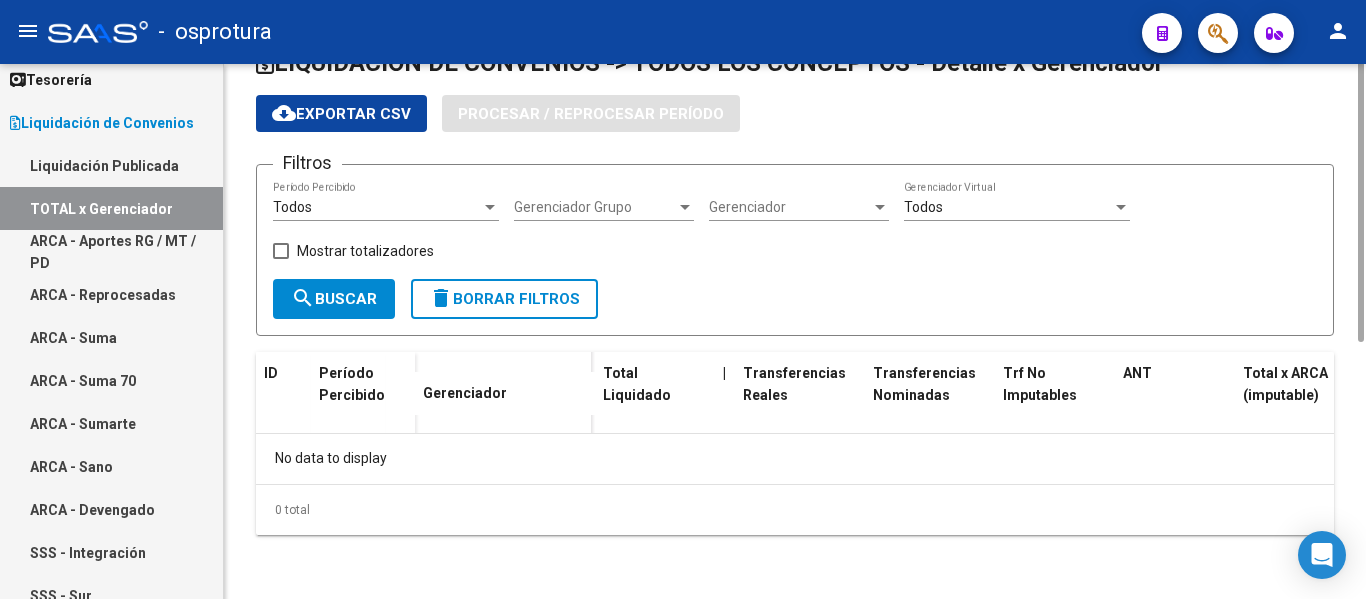 scroll, scrollTop: 0, scrollLeft: 0, axis: both 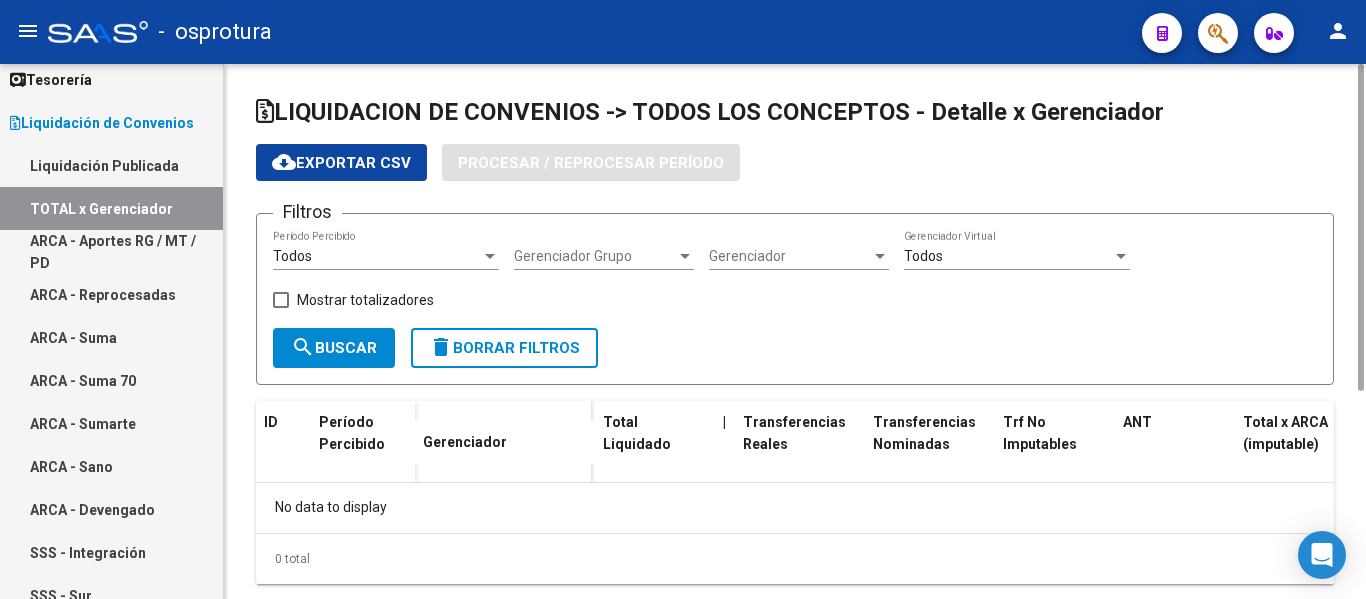checkbox on "true" 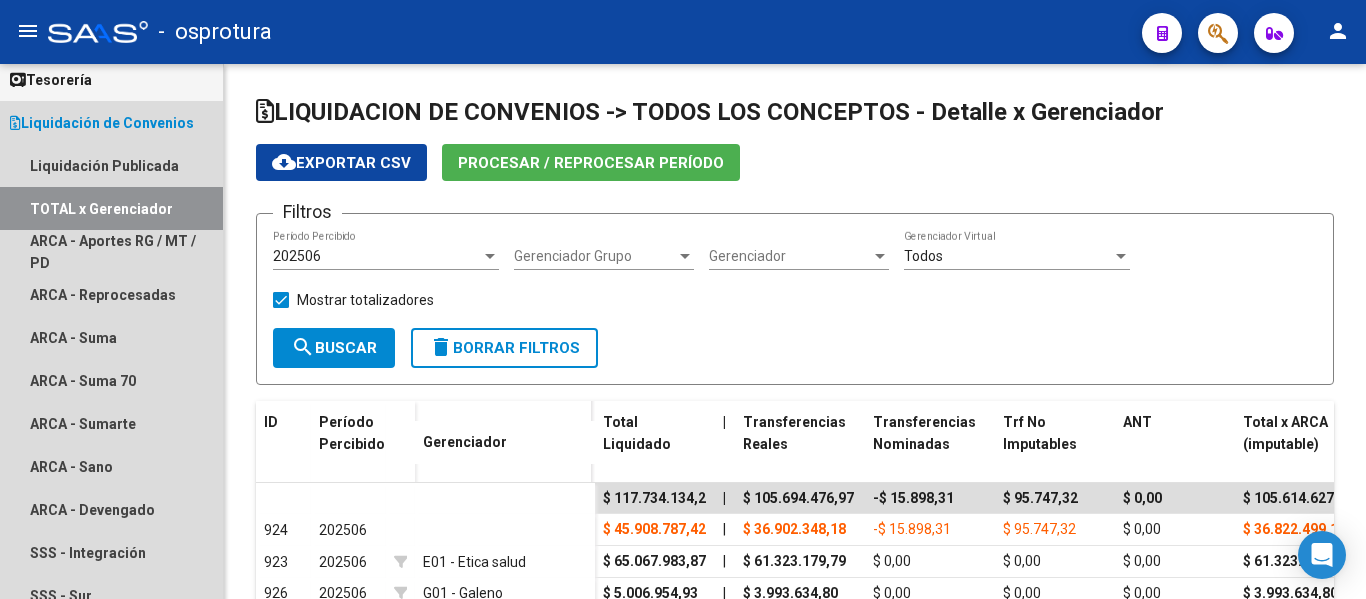click on "Liquidación de Convenios" at bounding box center (102, 123) 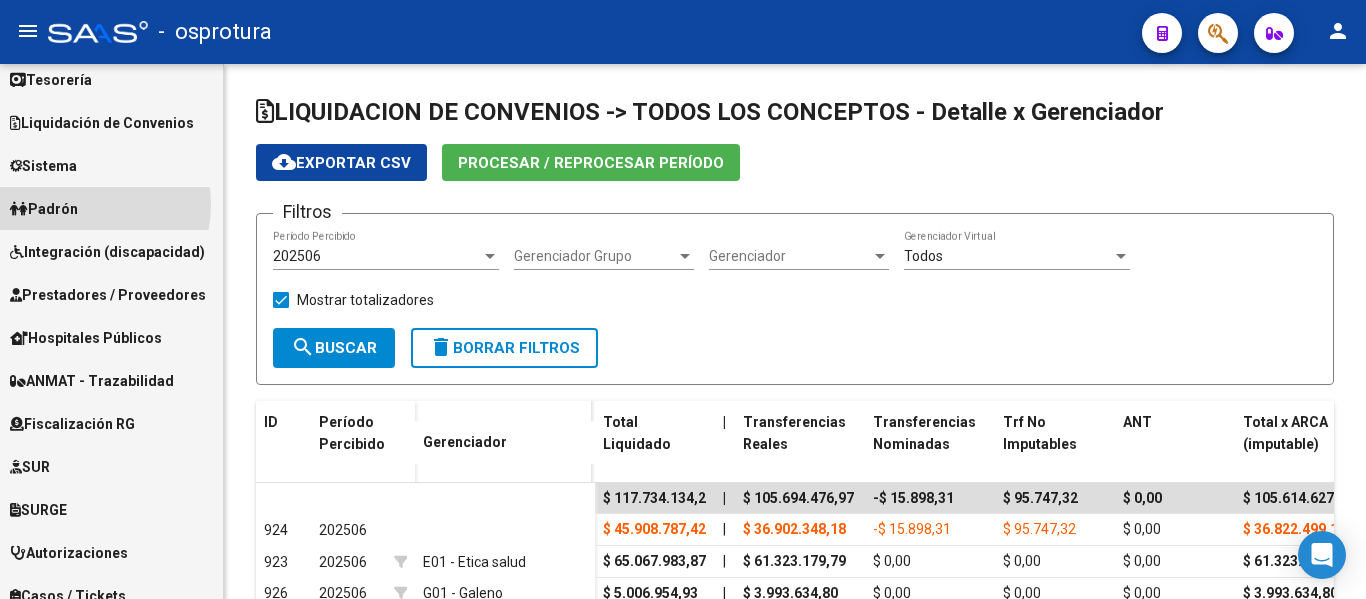 click on "Padrón" at bounding box center (44, 209) 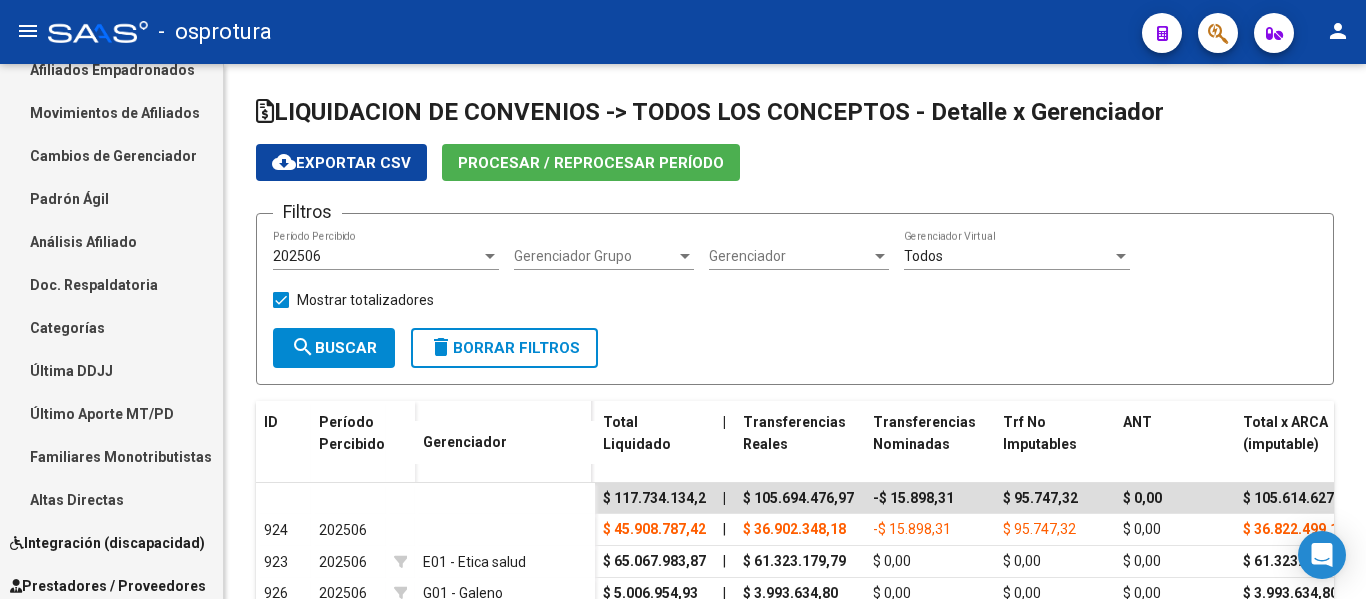 scroll, scrollTop: 300, scrollLeft: 0, axis: vertical 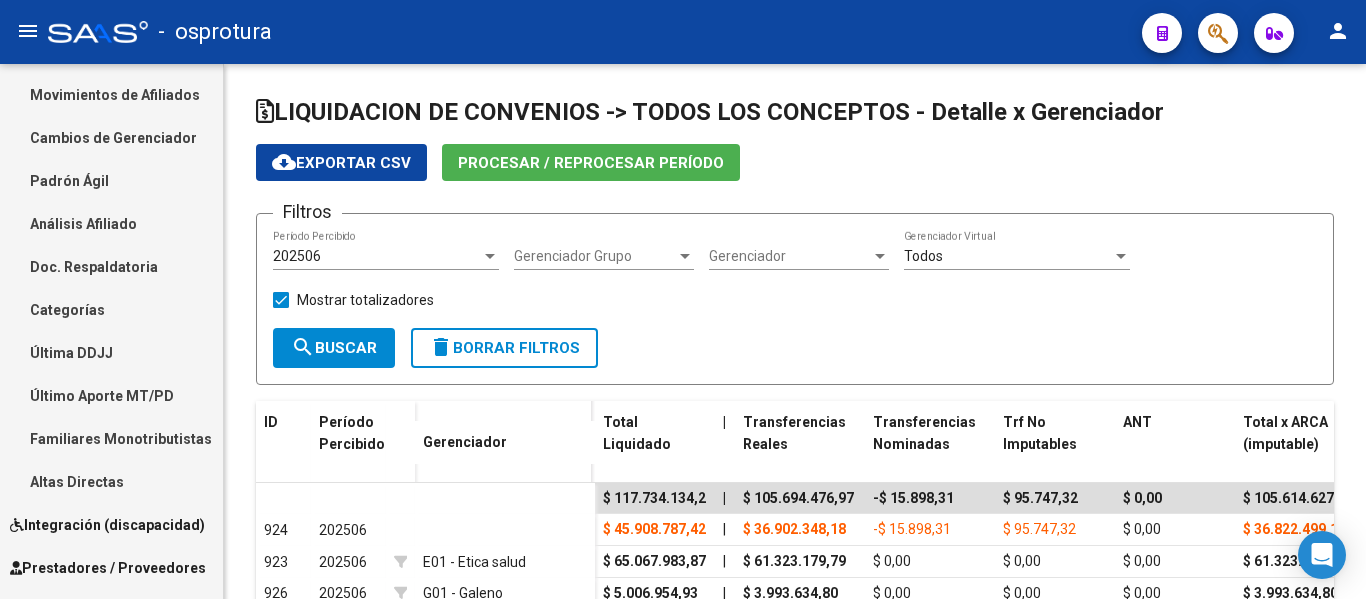click on "Análisis Afiliado" at bounding box center [111, 223] 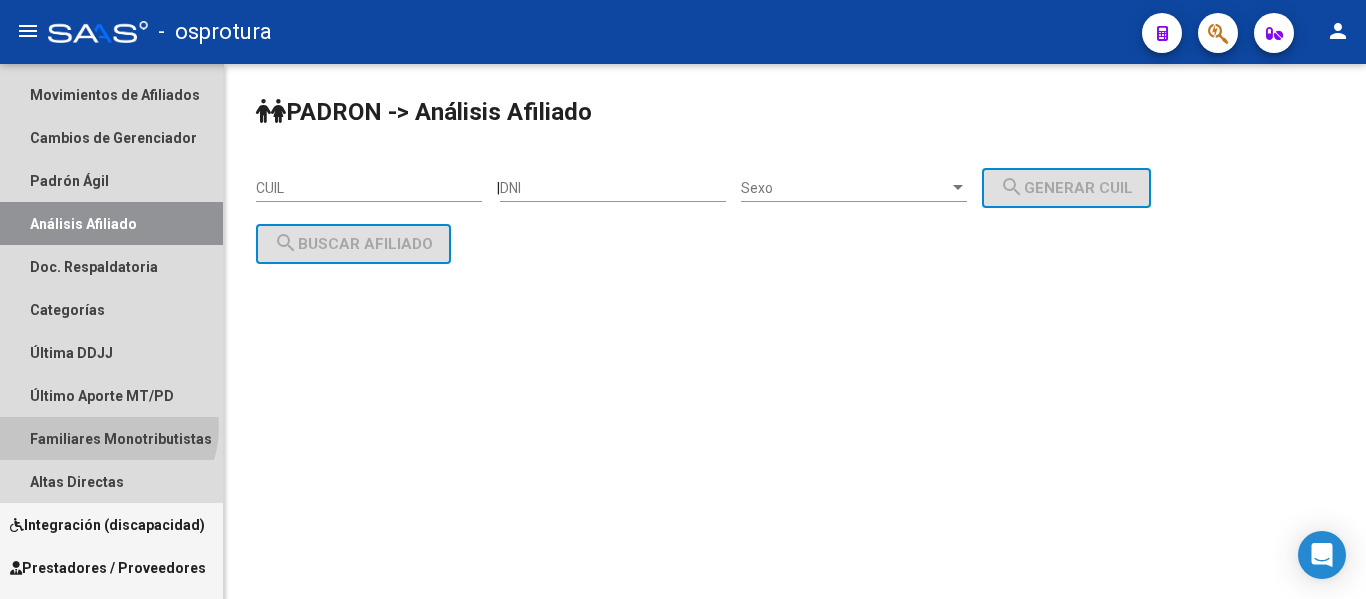 click on "Familiares Monotributistas" at bounding box center (111, 438) 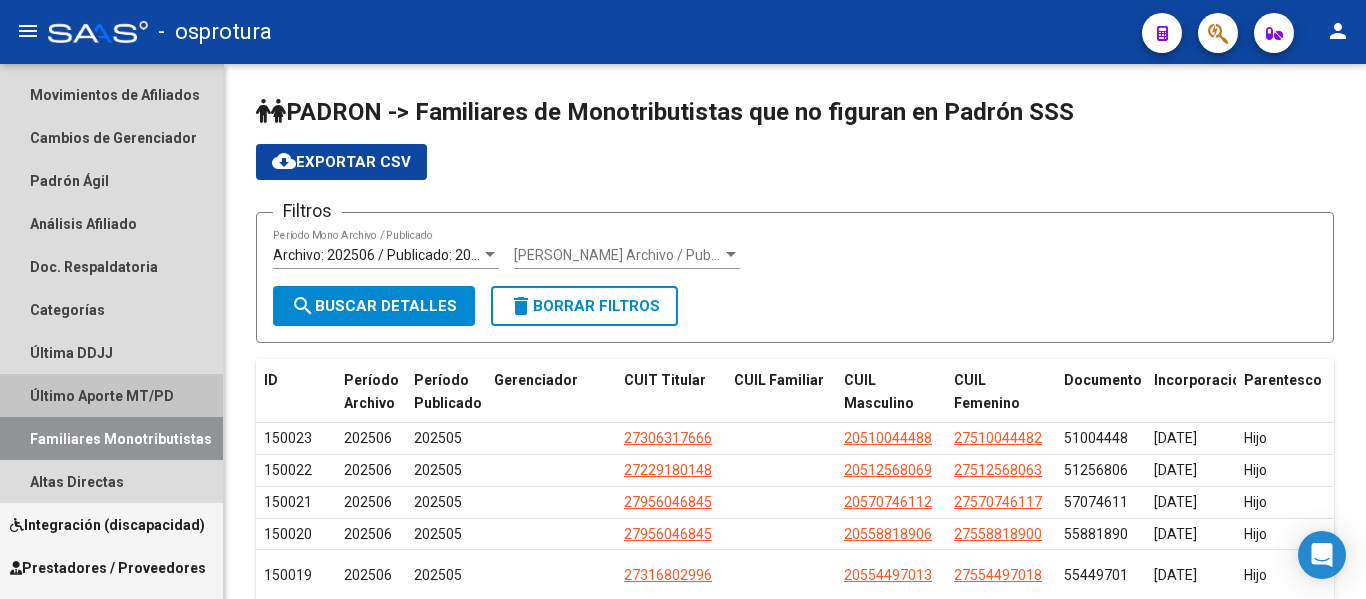 click on "Último Aporte MT/PD" at bounding box center [111, 395] 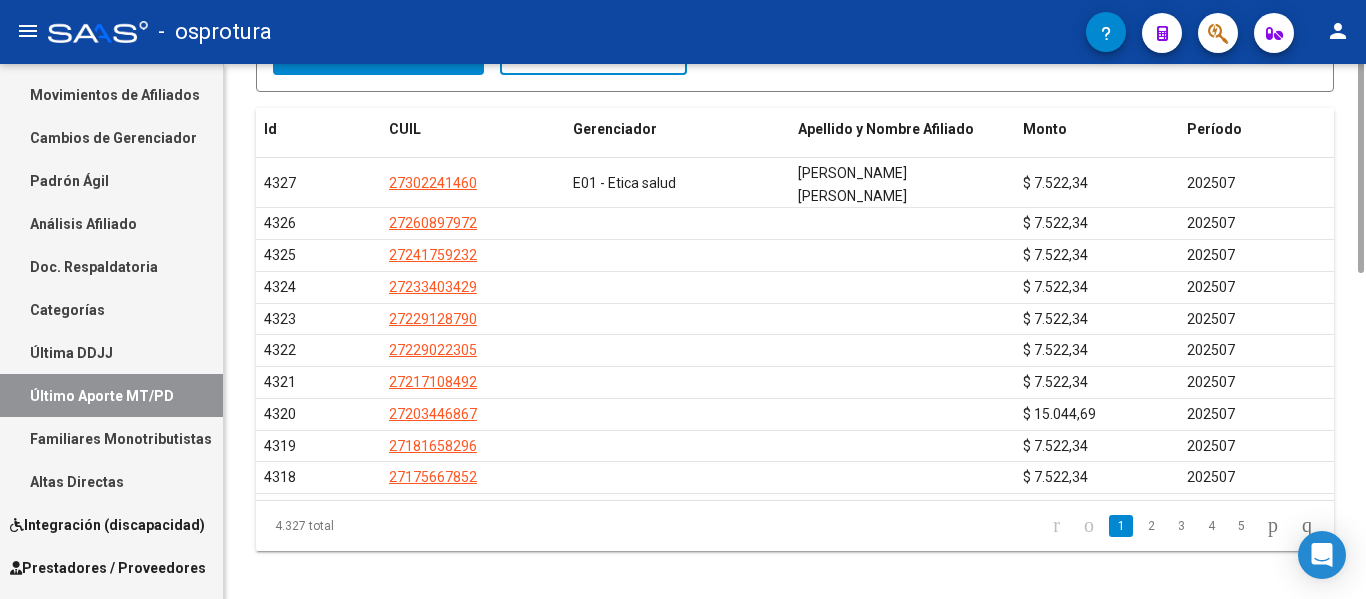 scroll, scrollTop: 121, scrollLeft: 0, axis: vertical 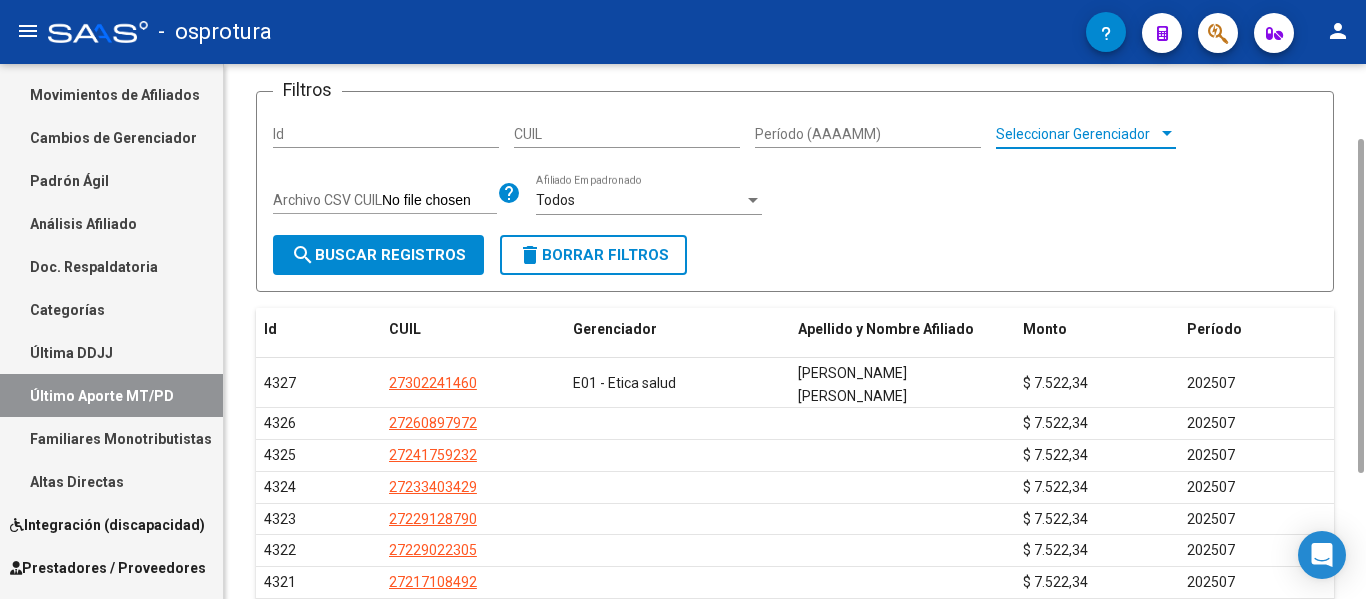 click on "Seleccionar Gerenciador" at bounding box center (1077, 134) 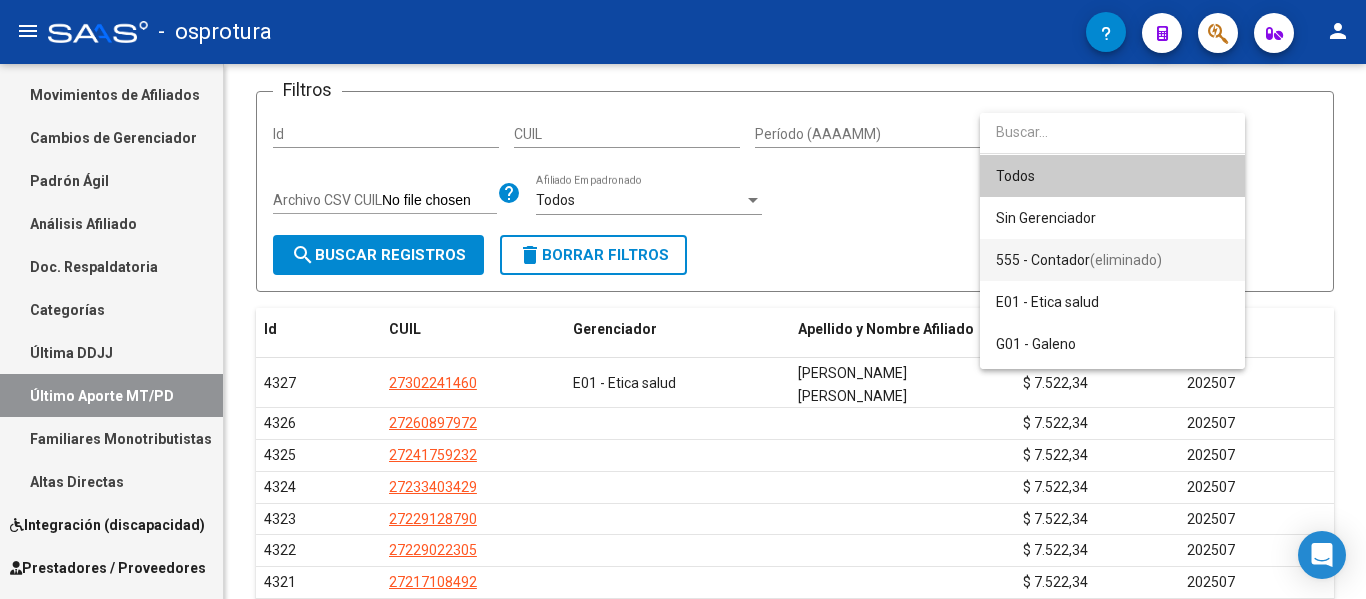 scroll, scrollTop: 100, scrollLeft: 0, axis: vertical 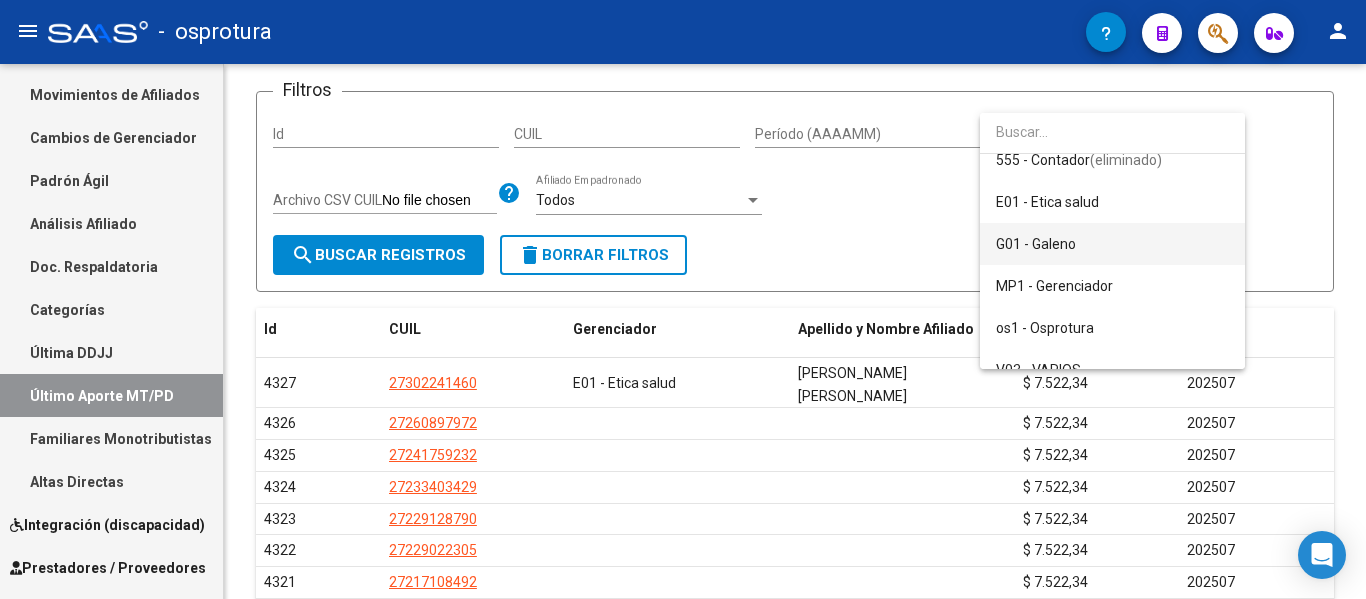 click on "G01 - Galeno" at bounding box center (1112, 244) 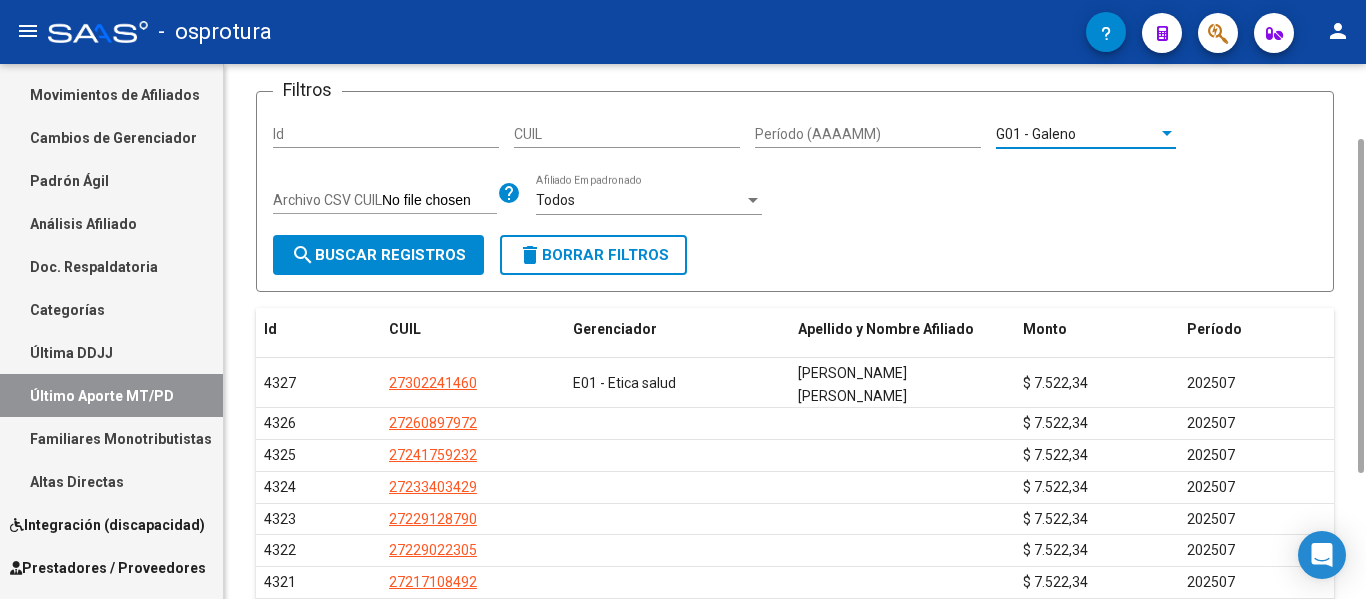 click on "Todos" at bounding box center [640, 200] 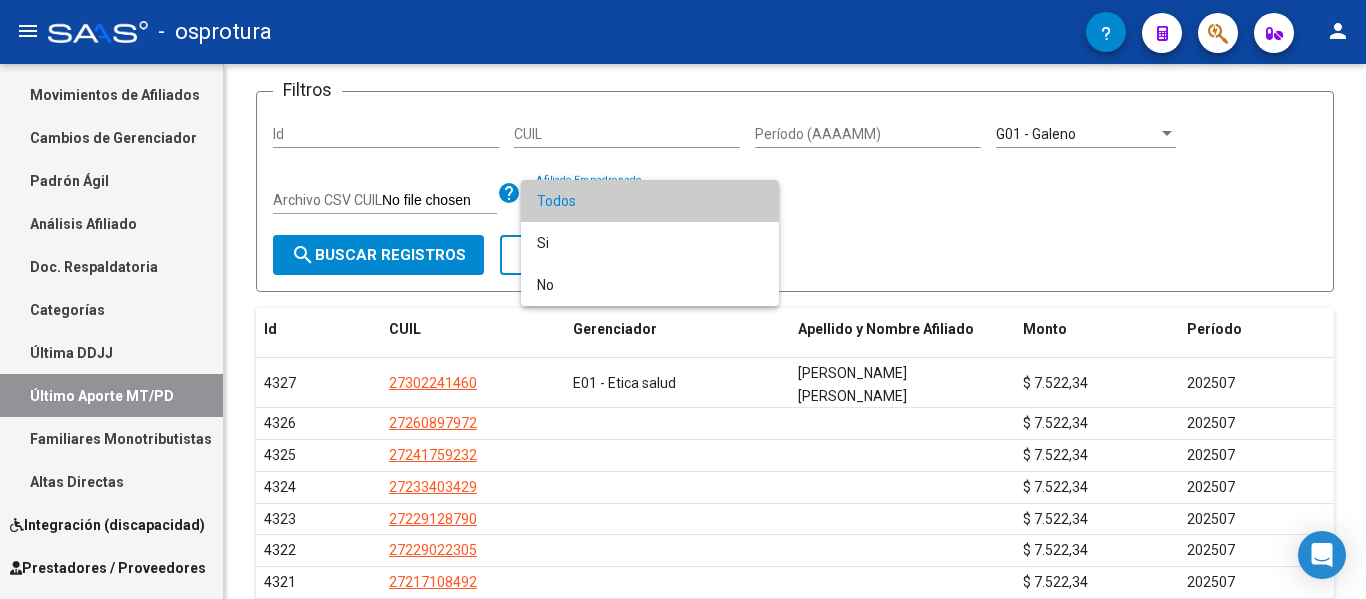 click at bounding box center [683, 299] 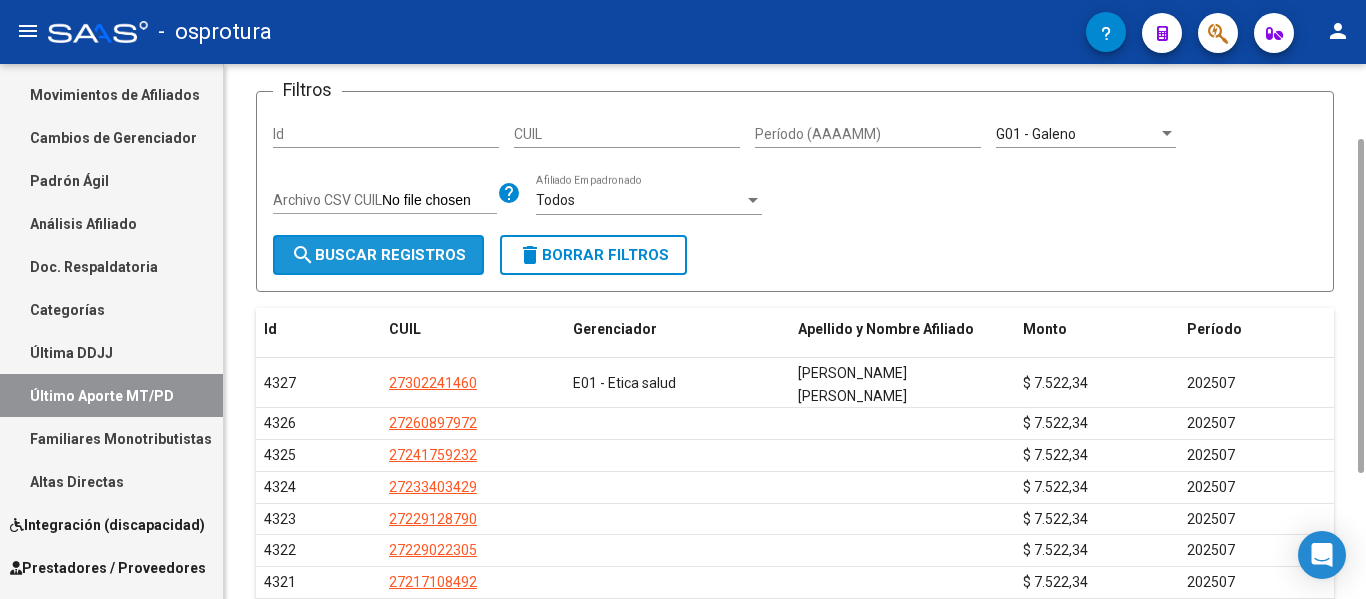 click on "search  Buscar Registros" 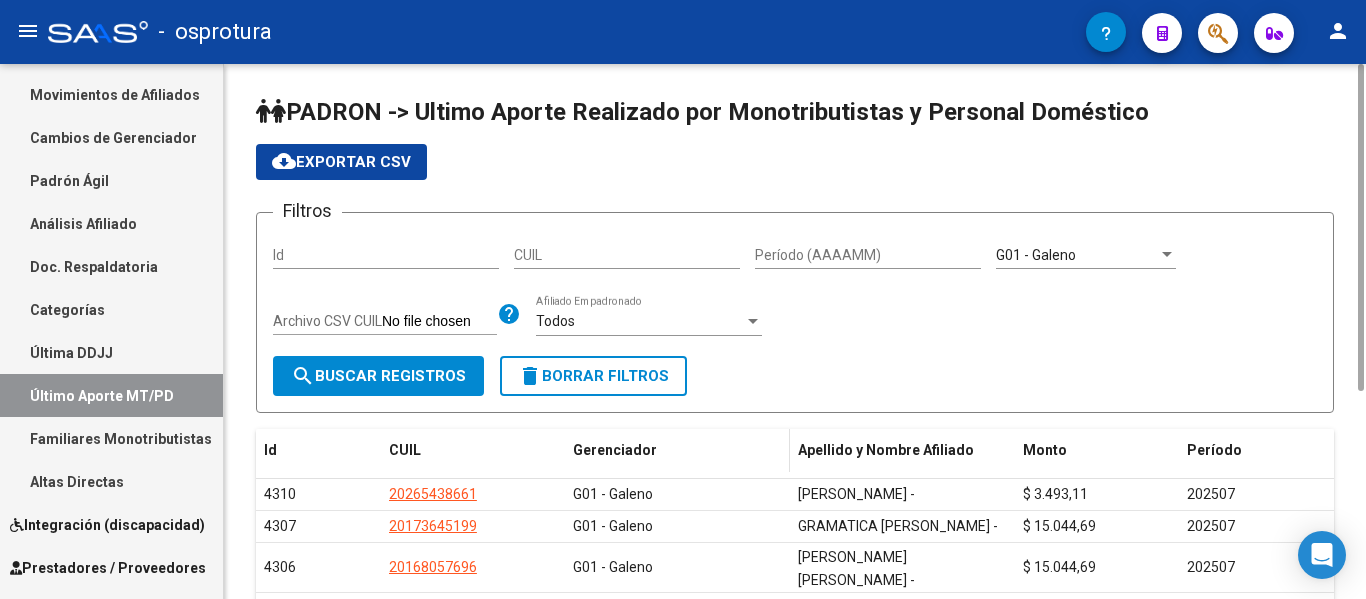 scroll, scrollTop: 339, scrollLeft: 0, axis: vertical 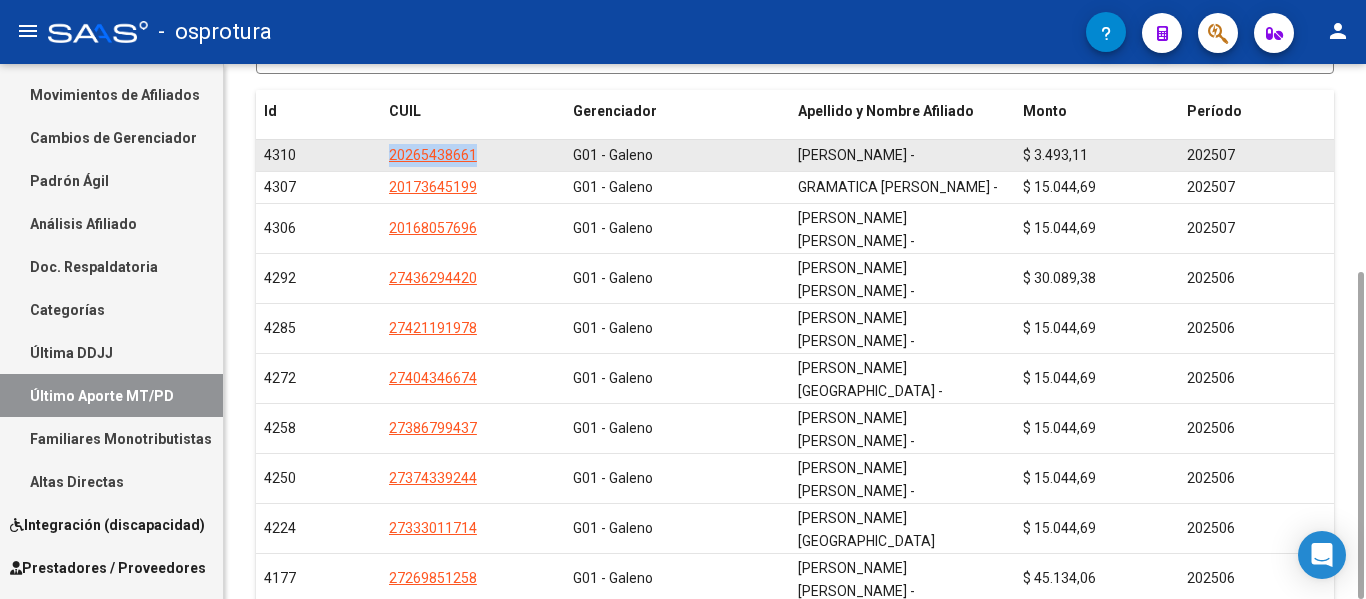 drag, startPoint x: 492, startPoint y: 159, endPoint x: 371, endPoint y: 164, distance: 121.103264 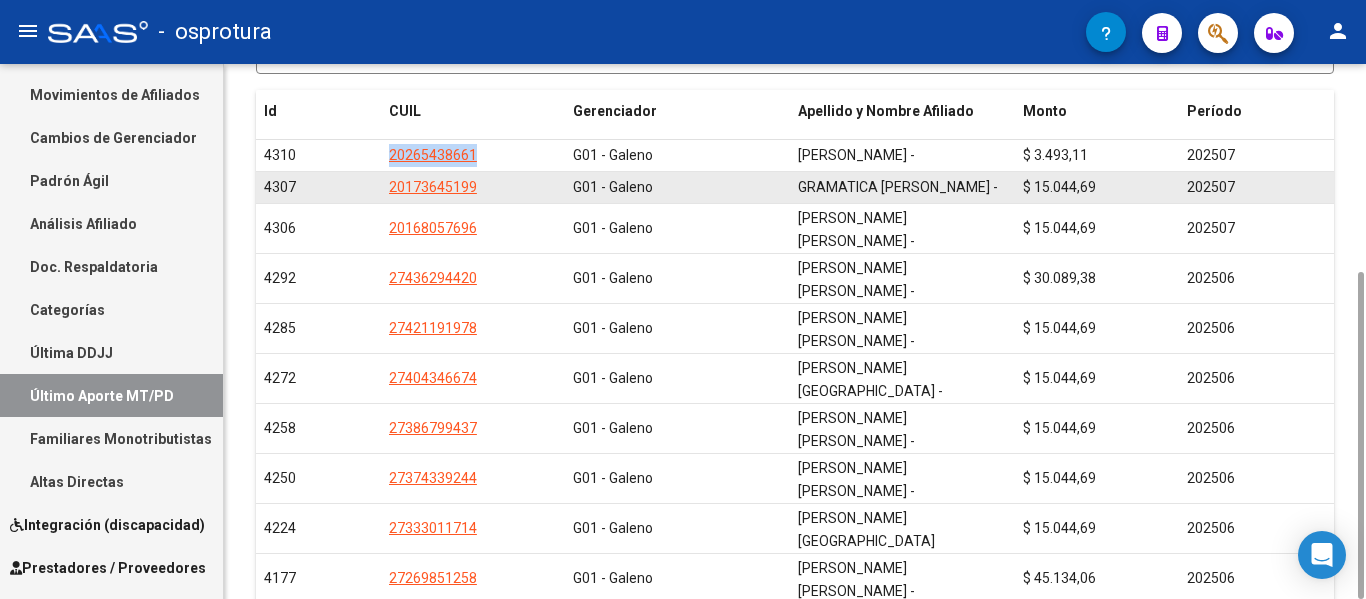 copy on "20265438661" 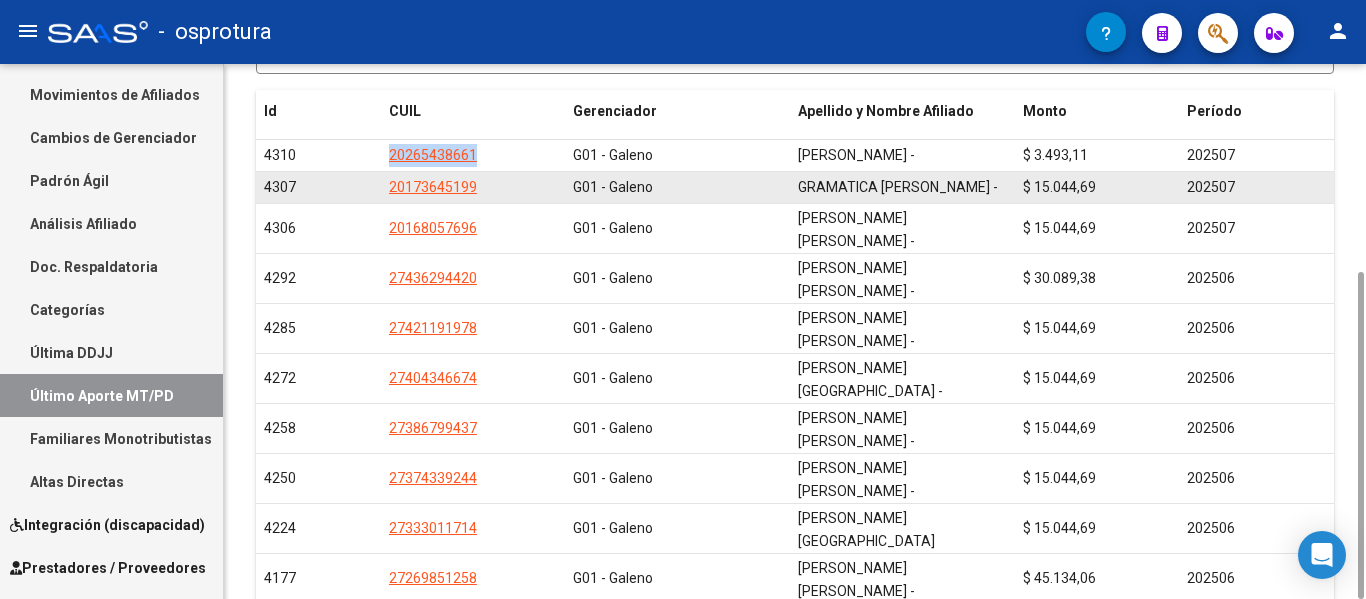 scroll, scrollTop: 0, scrollLeft: 0, axis: both 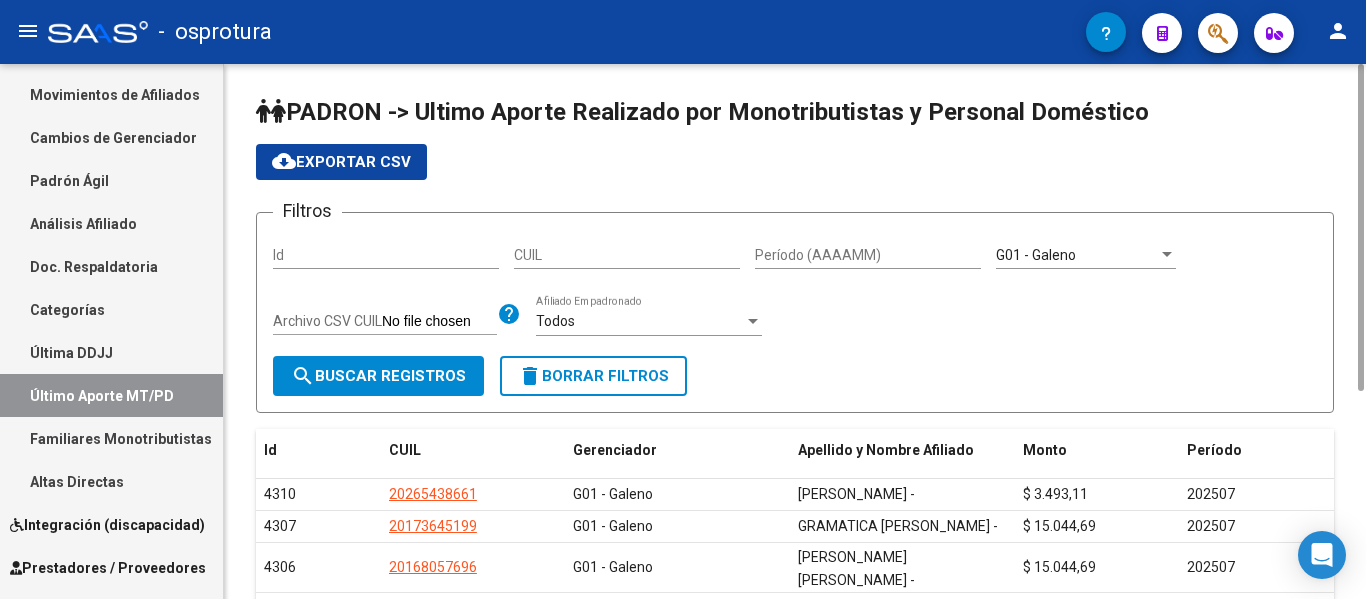 click on "CUIL" at bounding box center [627, 255] 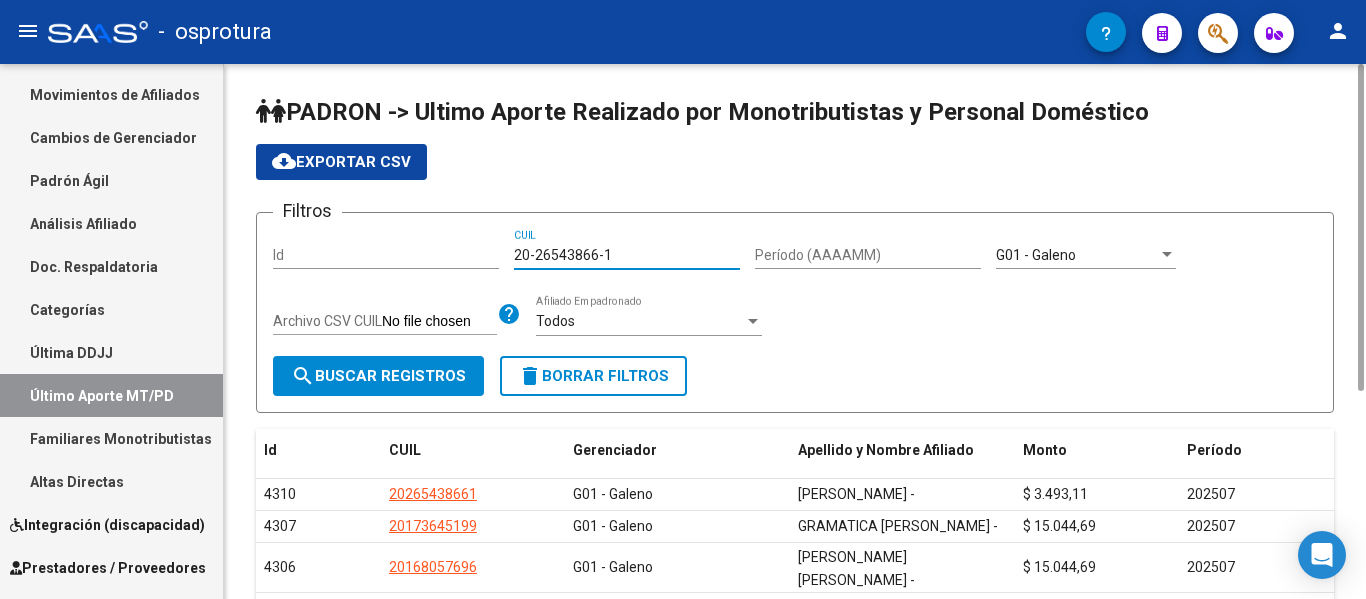 type on "20-26543866-1" 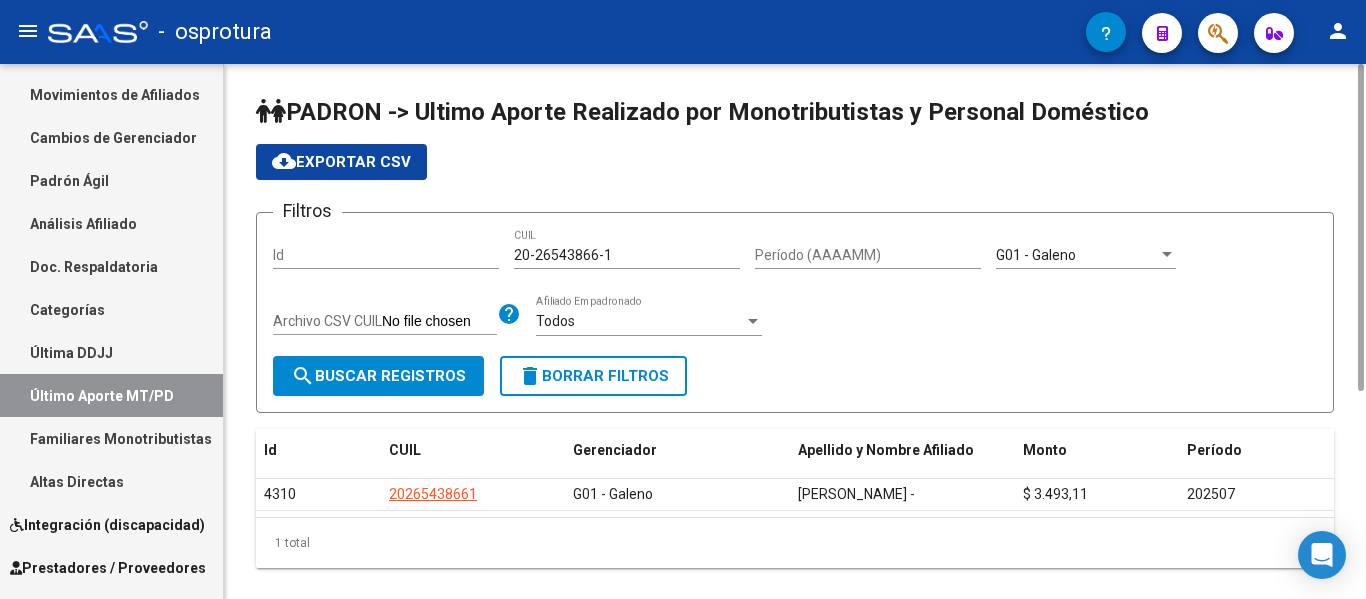 scroll, scrollTop: 35, scrollLeft: 0, axis: vertical 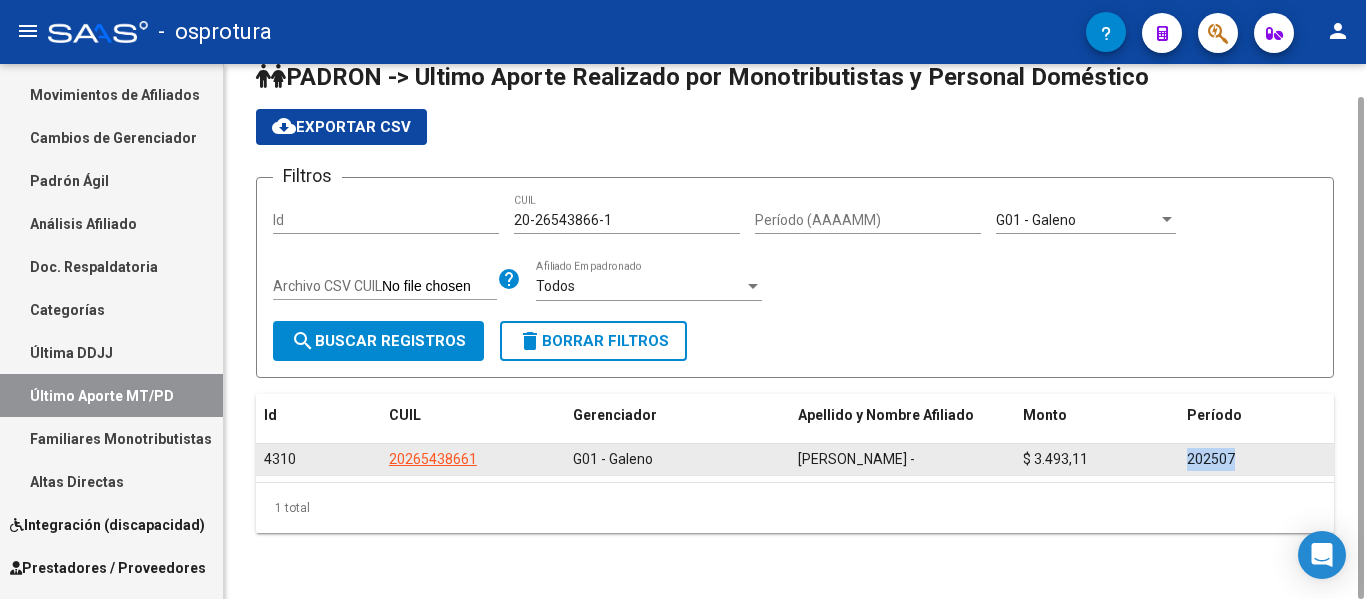 drag, startPoint x: 1184, startPoint y: 456, endPoint x: 1258, endPoint y: 461, distance: 74.168724 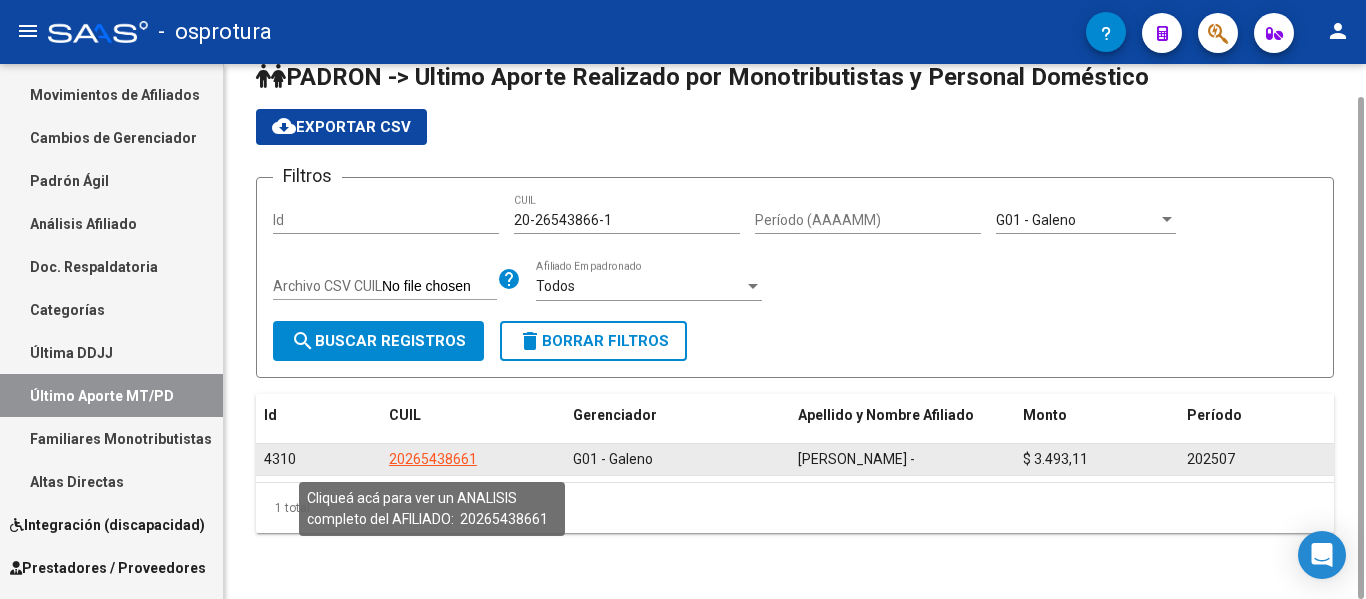 click on "20265438661" 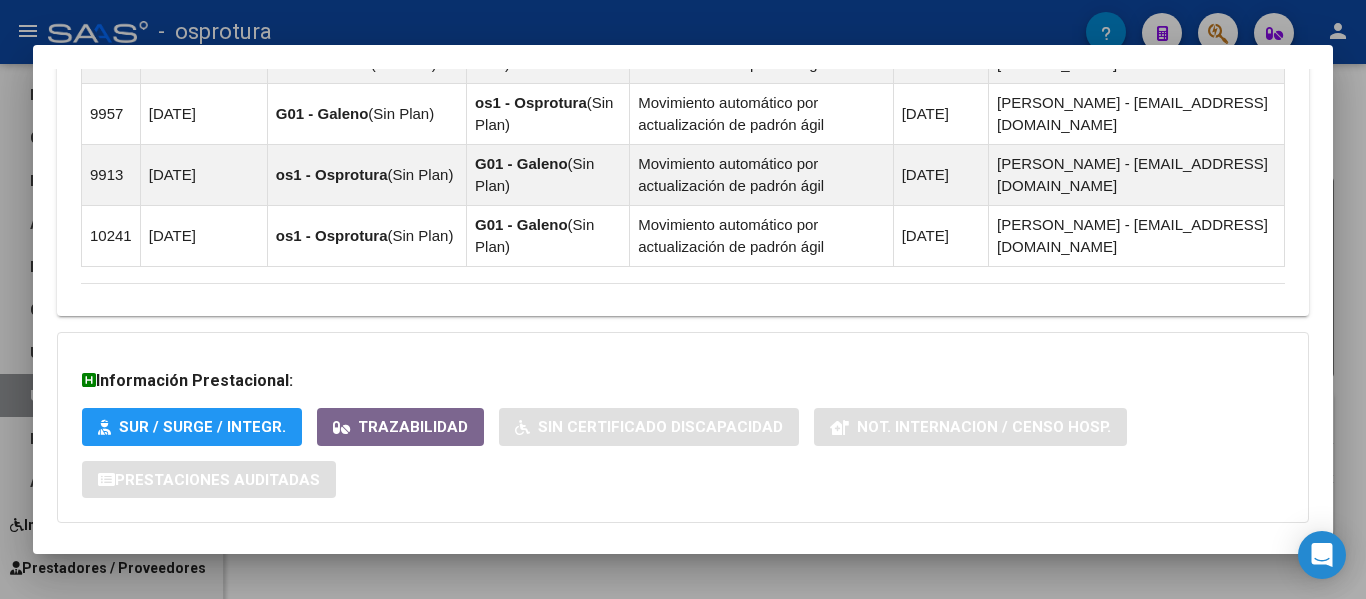 scroll, scrollTop: 1452, scrollLeft: 0, axis: vertical 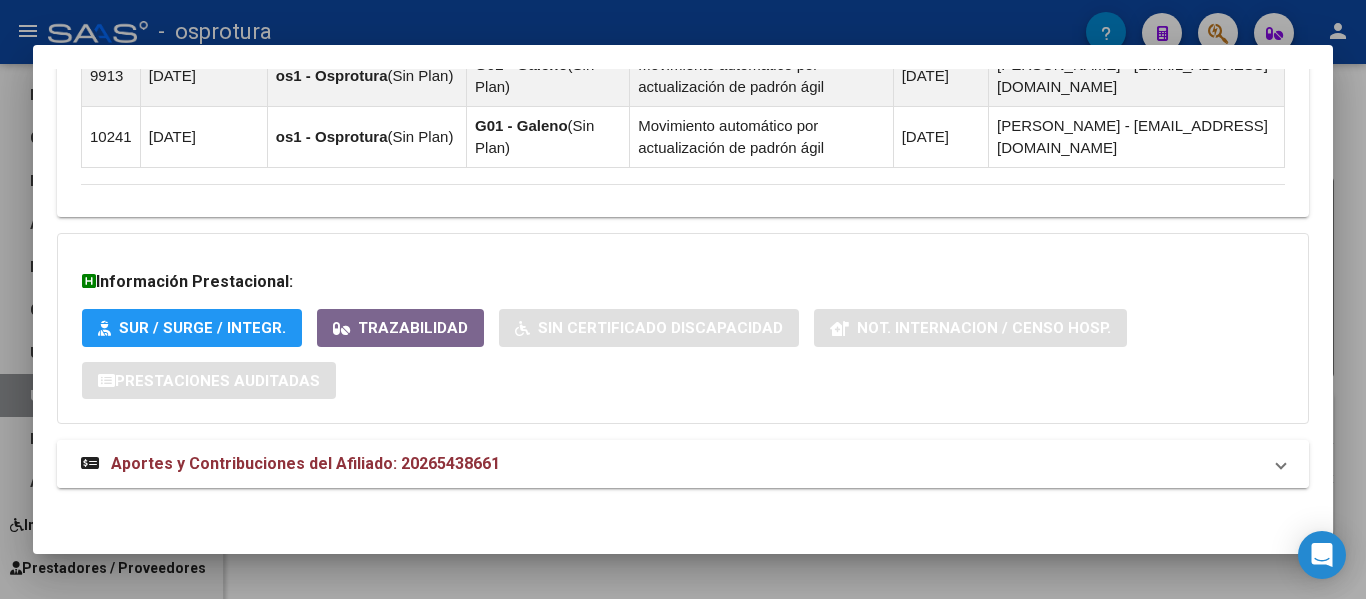 click on "Aportes y Contribuciones del Afiliado: 20265438661" at bounding box center (305, 463) 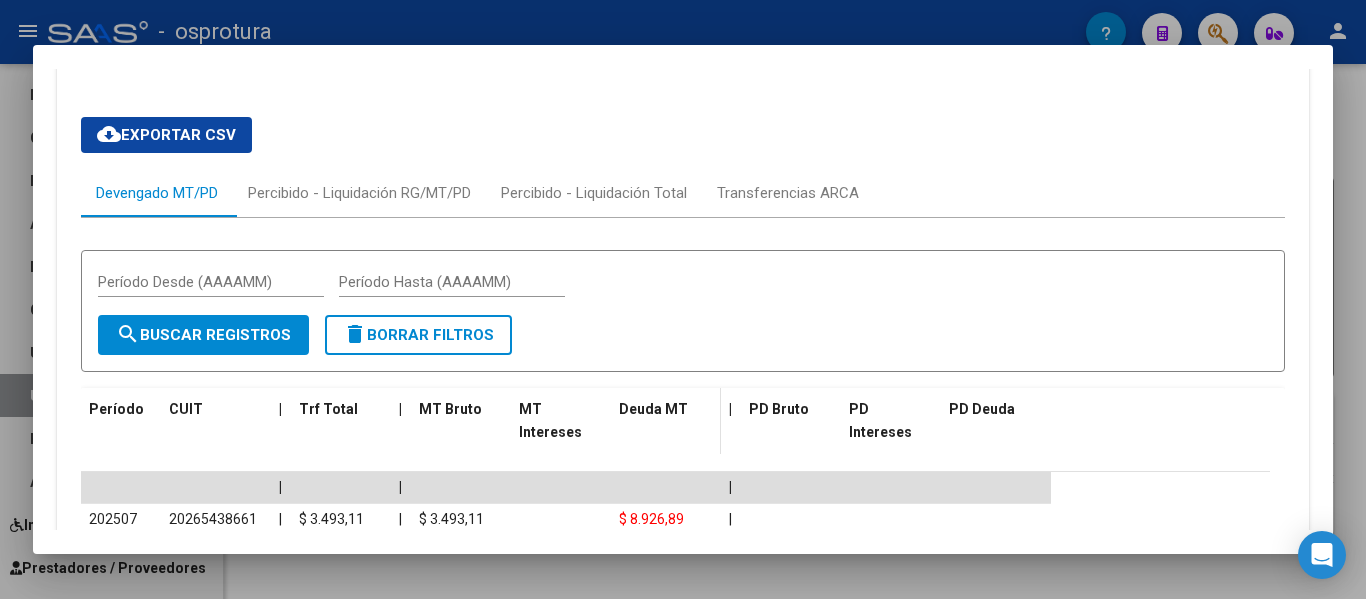 scroll, scrollTop: 1869, scrollLeft: 0, axis: vertical 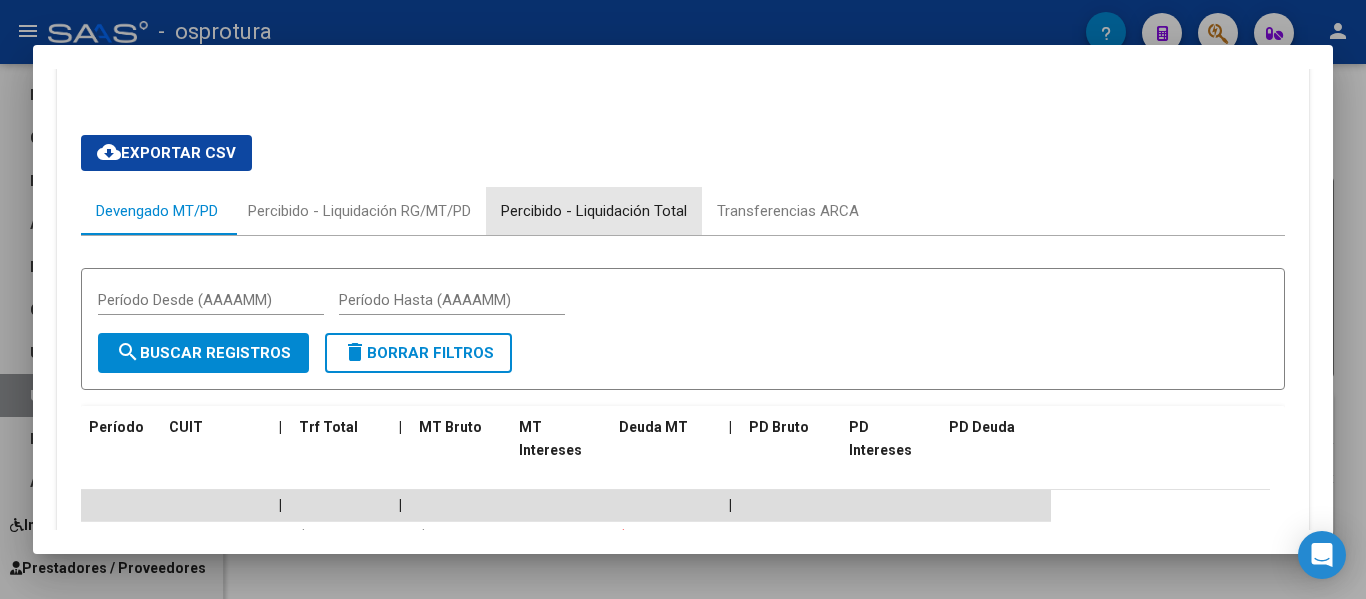 click on "Percibido - Liquidación Total" at bounding box center (594, 211) 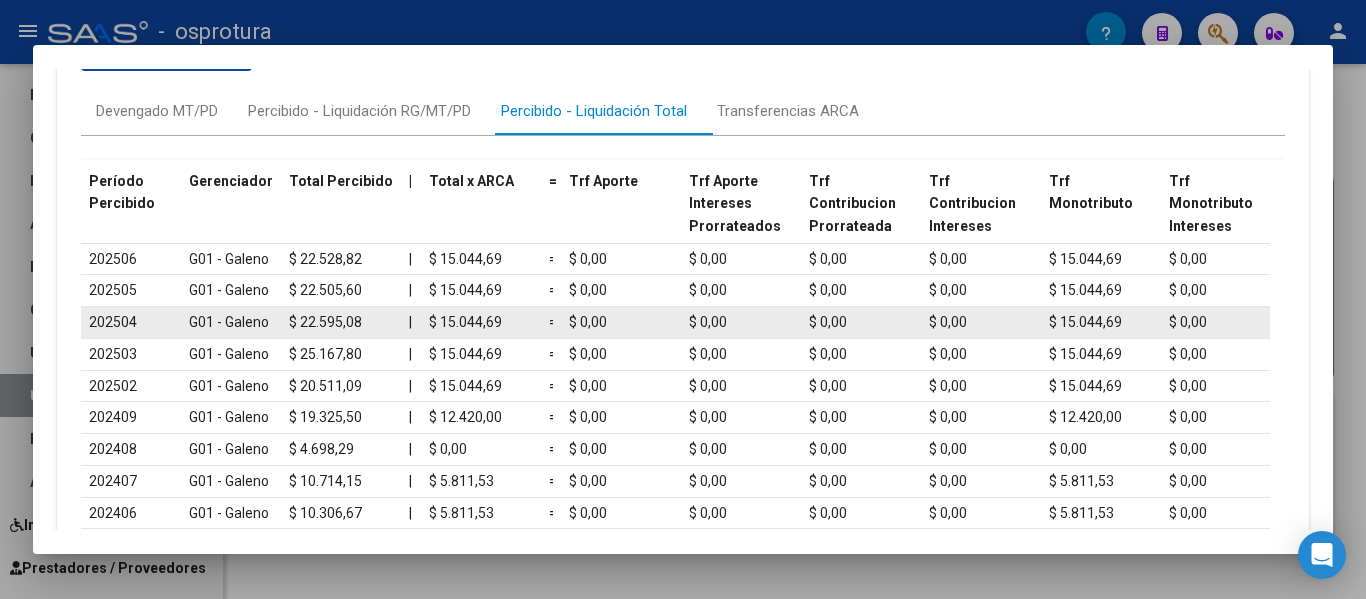 scroll, scrollTop: 2069, scrollLeft: 0, axis: vertical 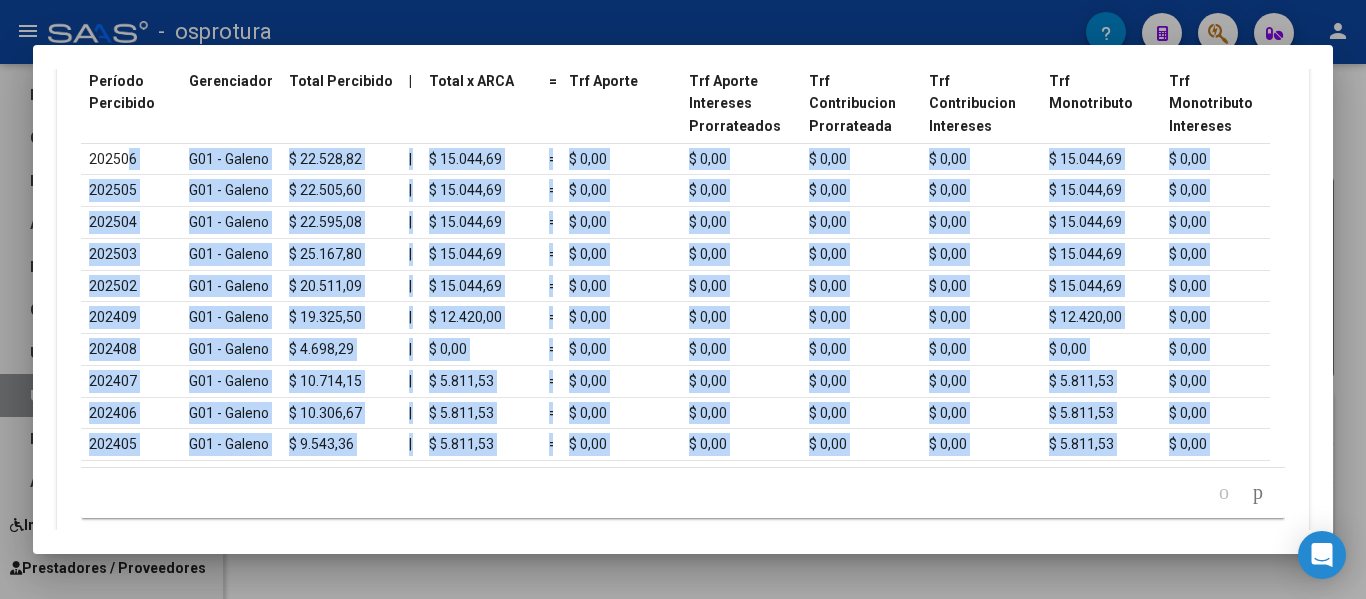 drag, startPoint x: 129, startPoint y: 157, endPoint x: 631, endPoint y: 464, distance: 588.4327 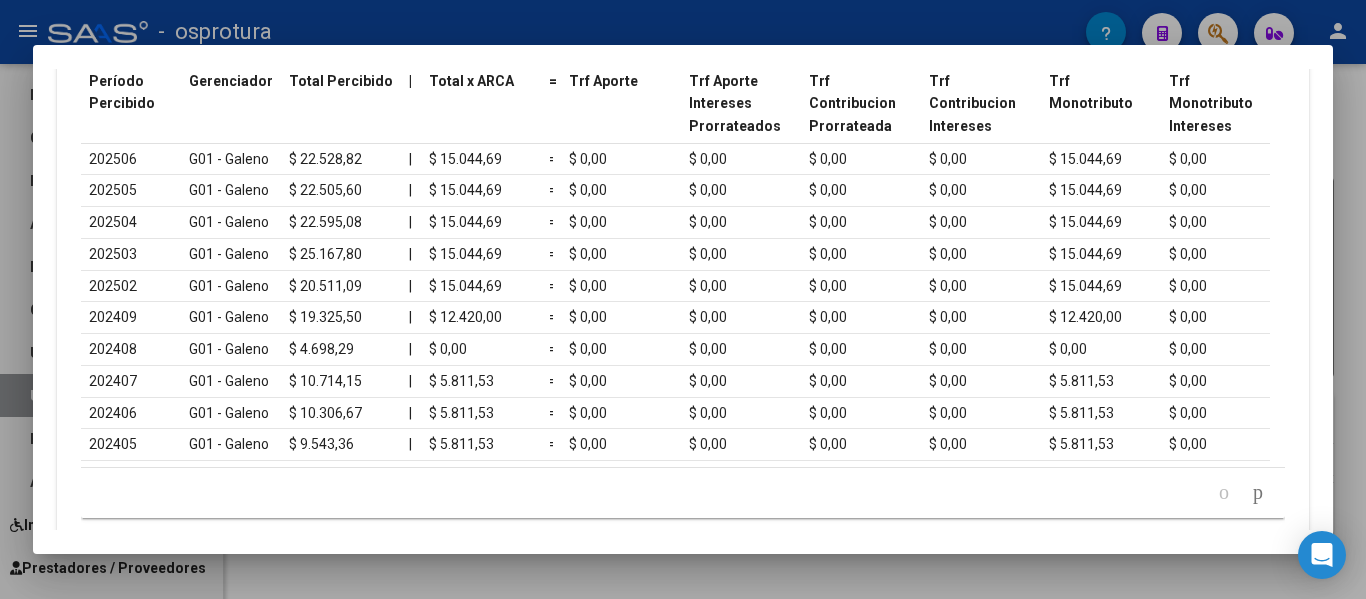 click on "1   2   3   4" 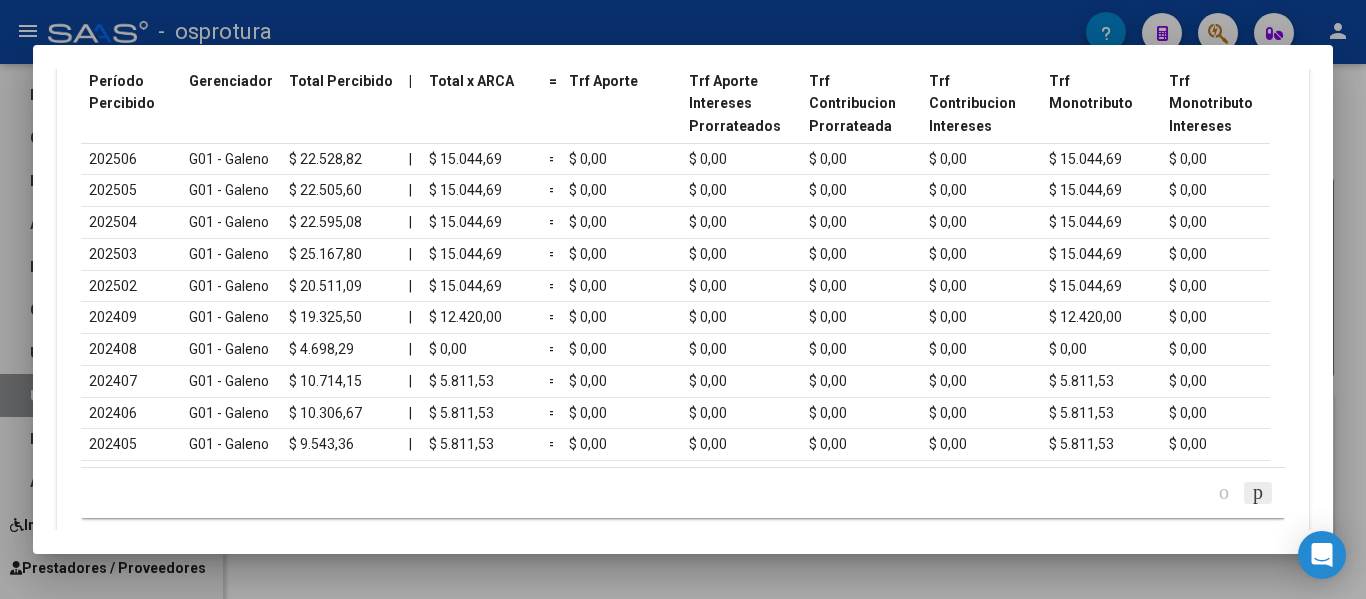 click 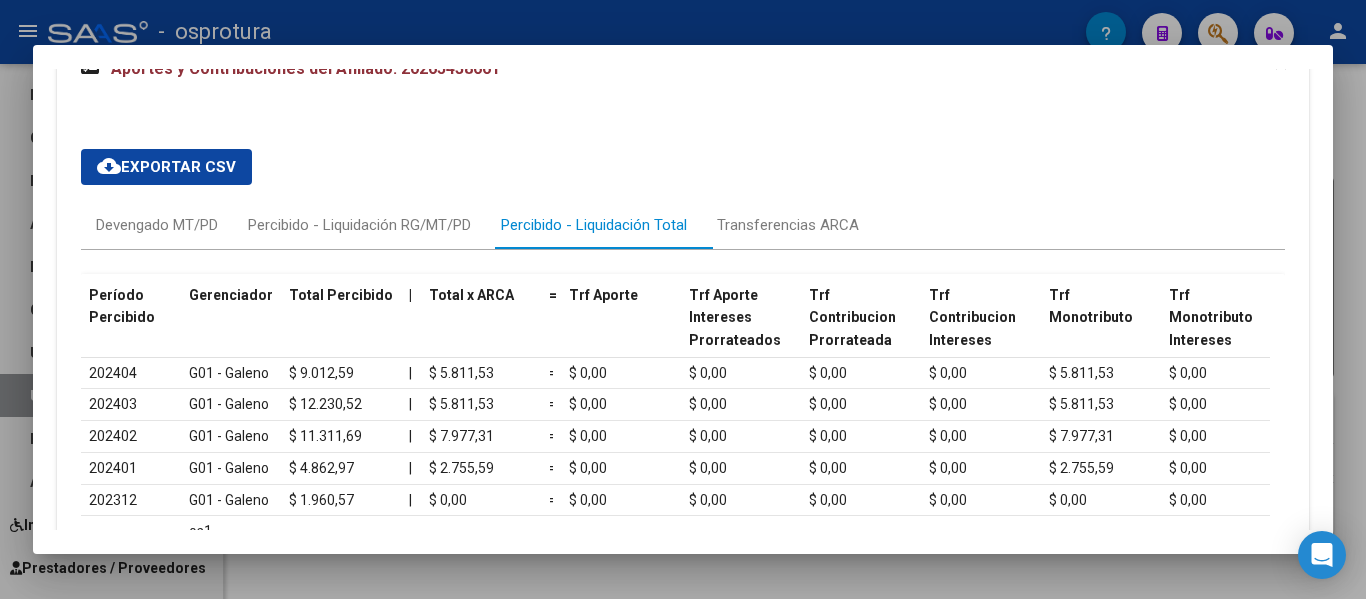 scroll, scrollTop: 1469, scrollLeft: 0, axis: vertical 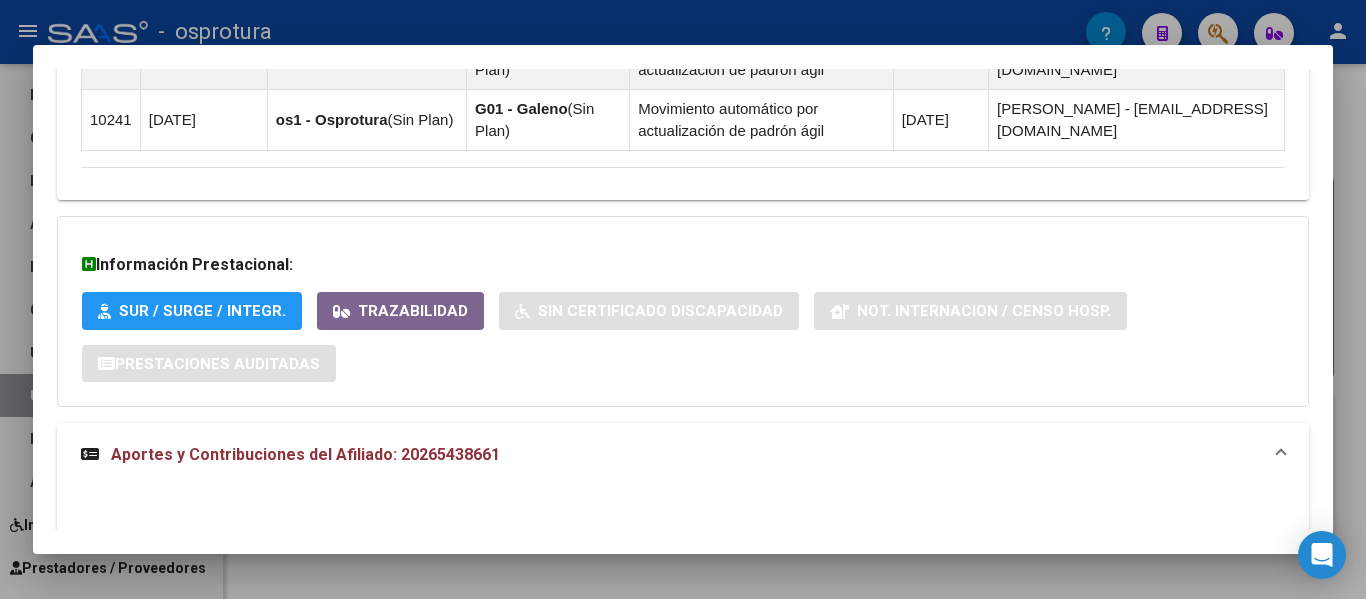 click at bounding box center [683, 299] 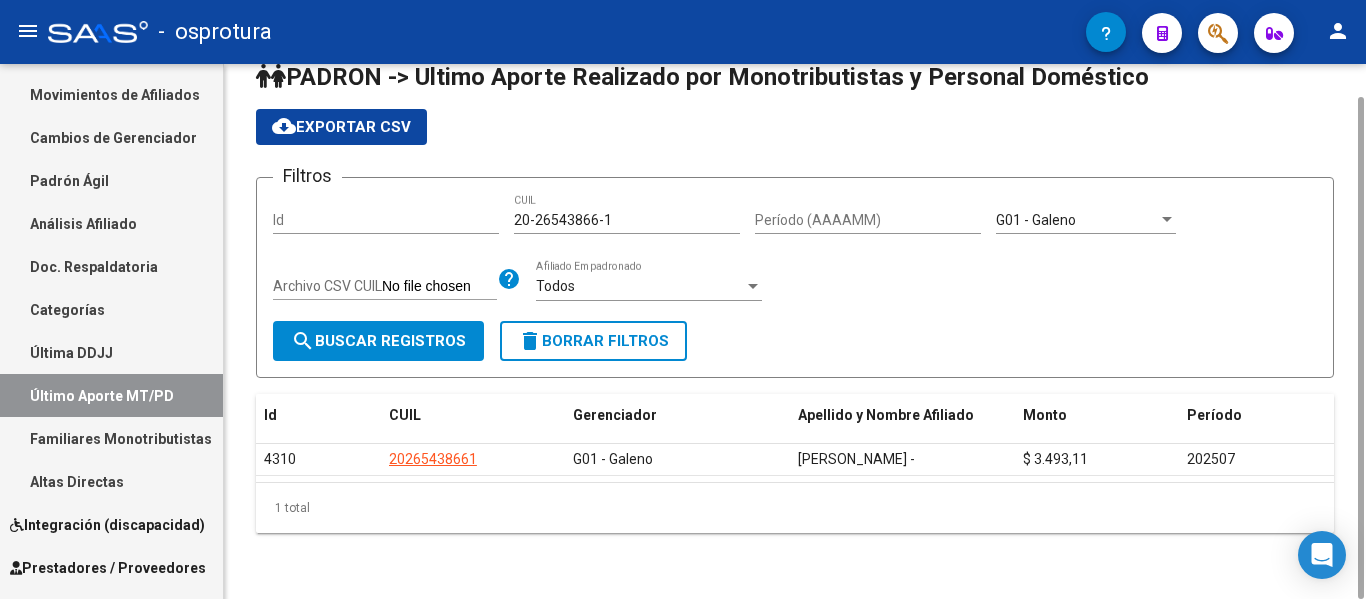 scroll, scrollTop: 0, scrollLeft: 0, axis: both 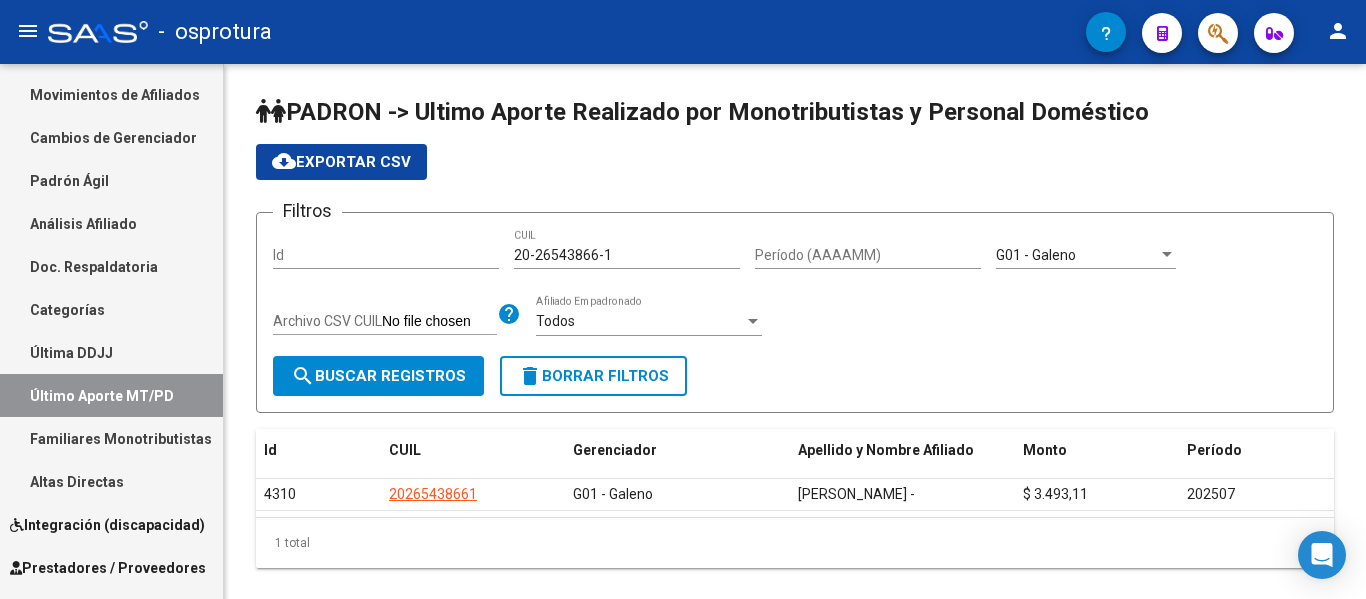 click on "Última DDJJ" at bounding box center (111, 352) 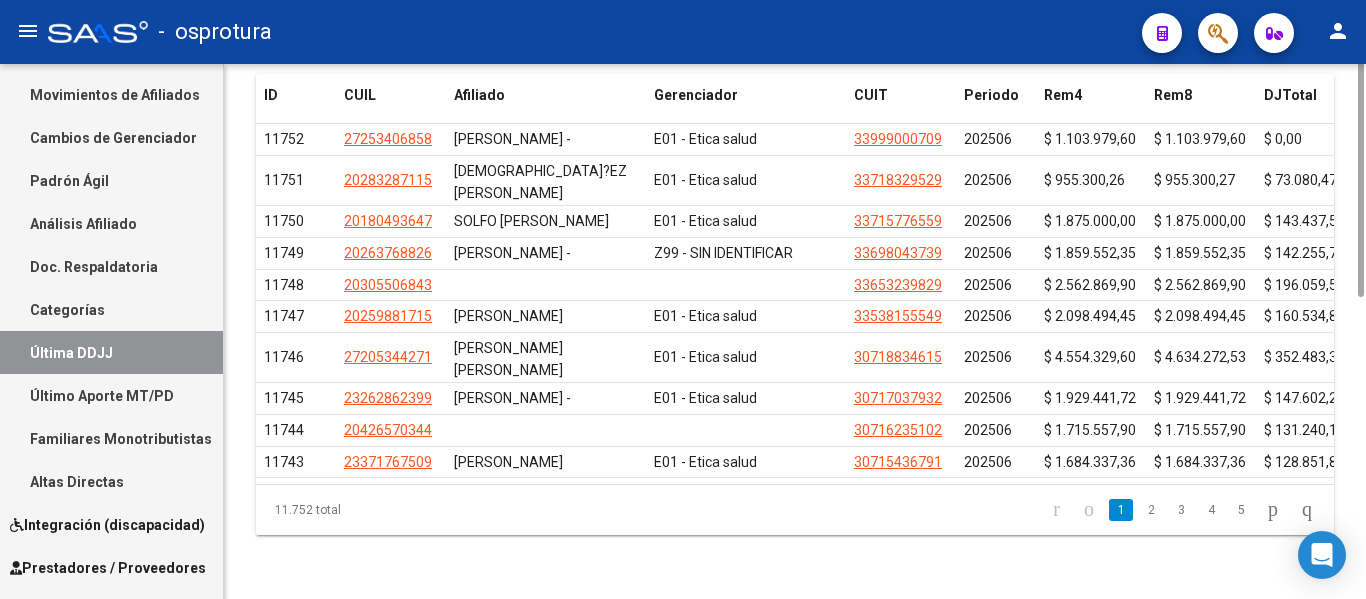 scroll, scrollTop: 172, scrollLeft: 0, axis: vertical 